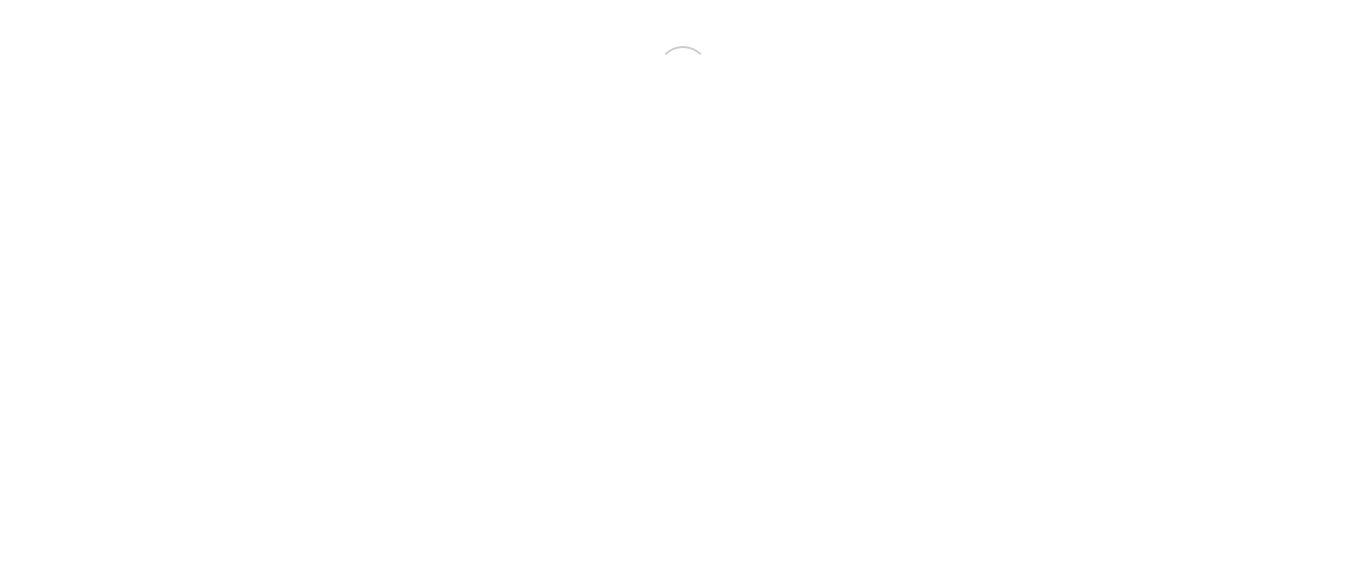 scroll, scrollTop: 0, scrollLeft: 0, axis: both 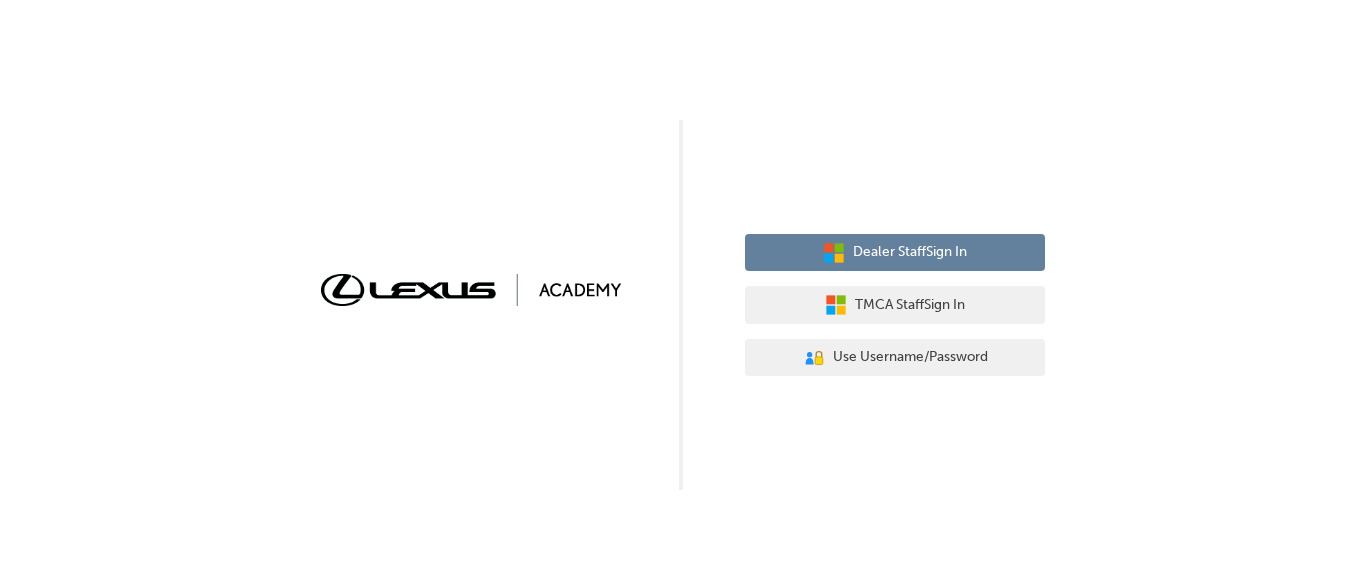 click on "Dealer Staff  Sign In" at bounding box center (910, 252) 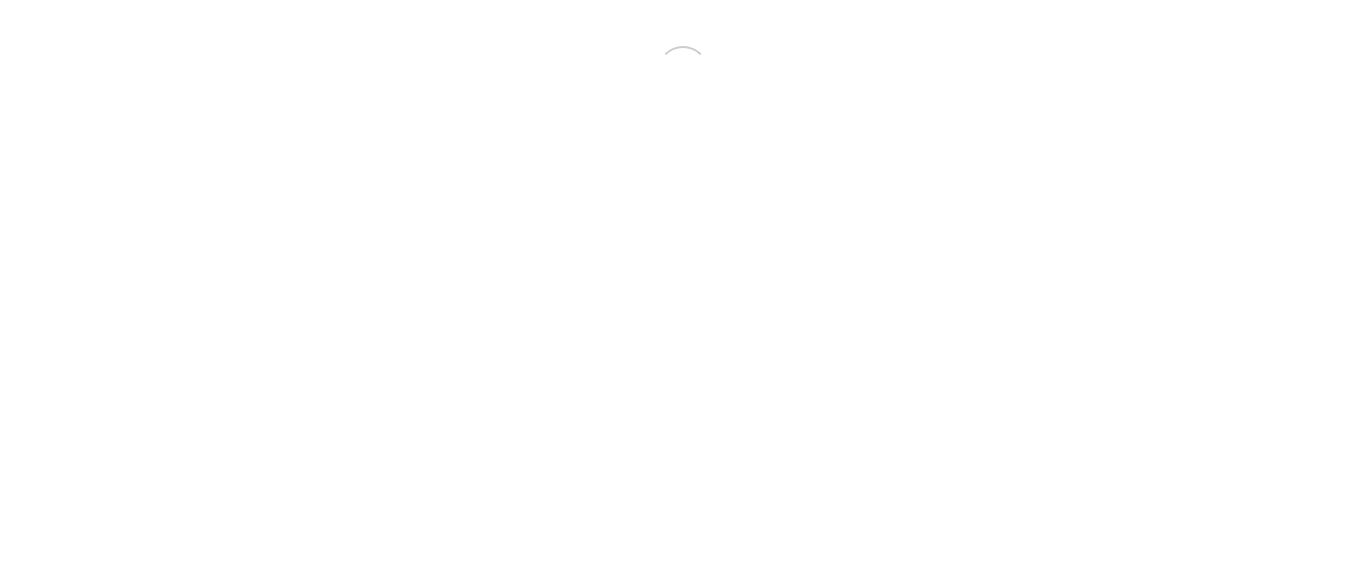 scroll, scrollTop: 0, scrollLeft: 0, axis: both 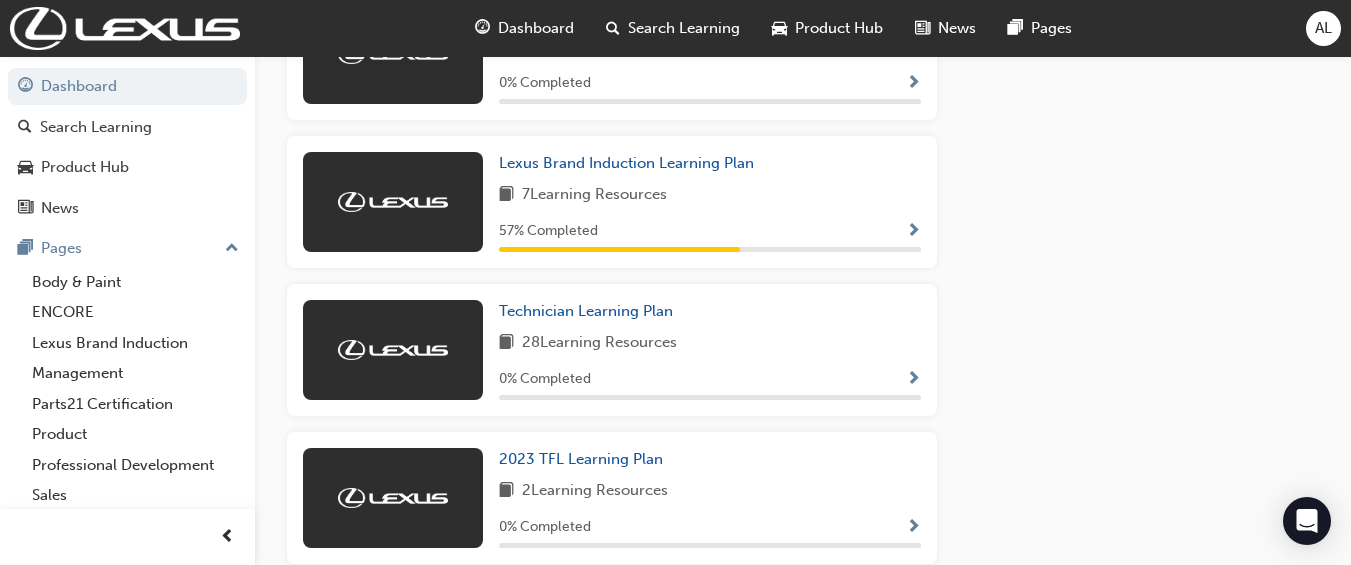 click on "7  Learning Resources" at bounding box center [710, 195] 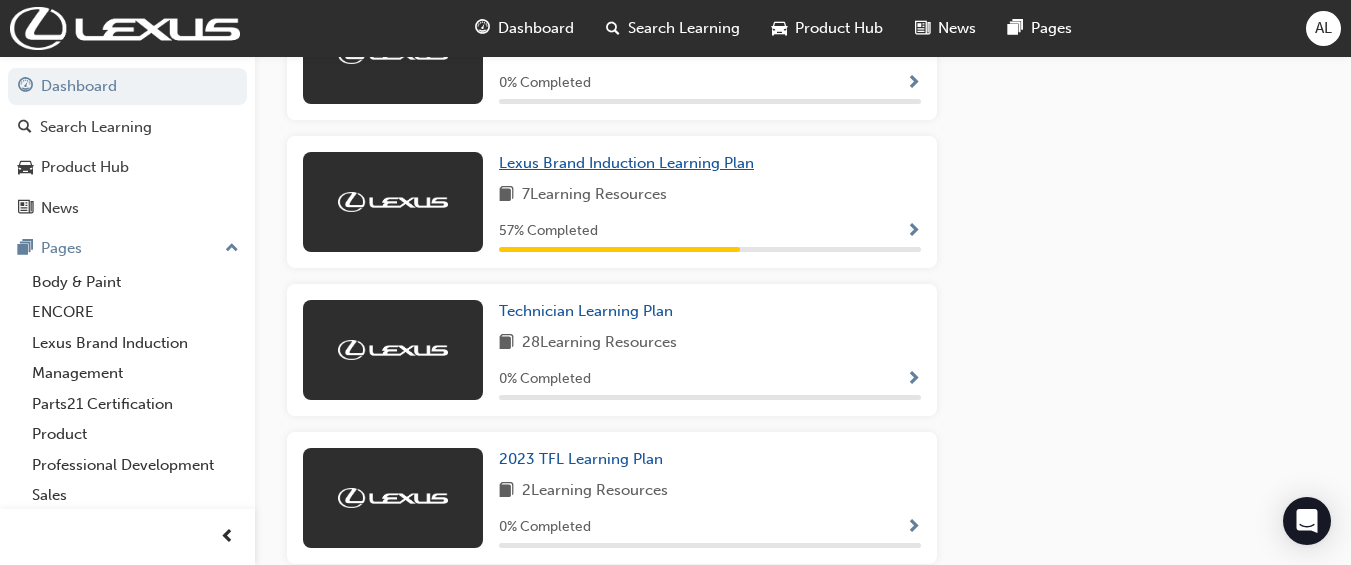 click on "Lexus Brand Induction Learning Plan" at bounding box center [626, 163] 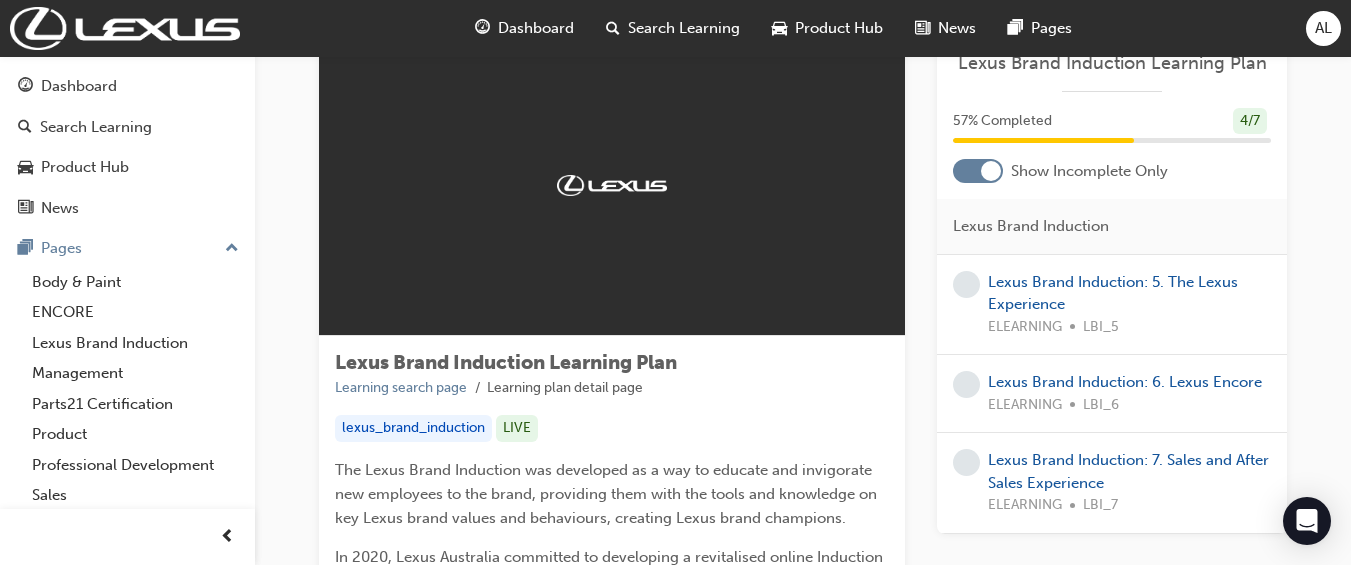 scroll, scrollTop: 129, scrollLeft: 0, axis: vertical 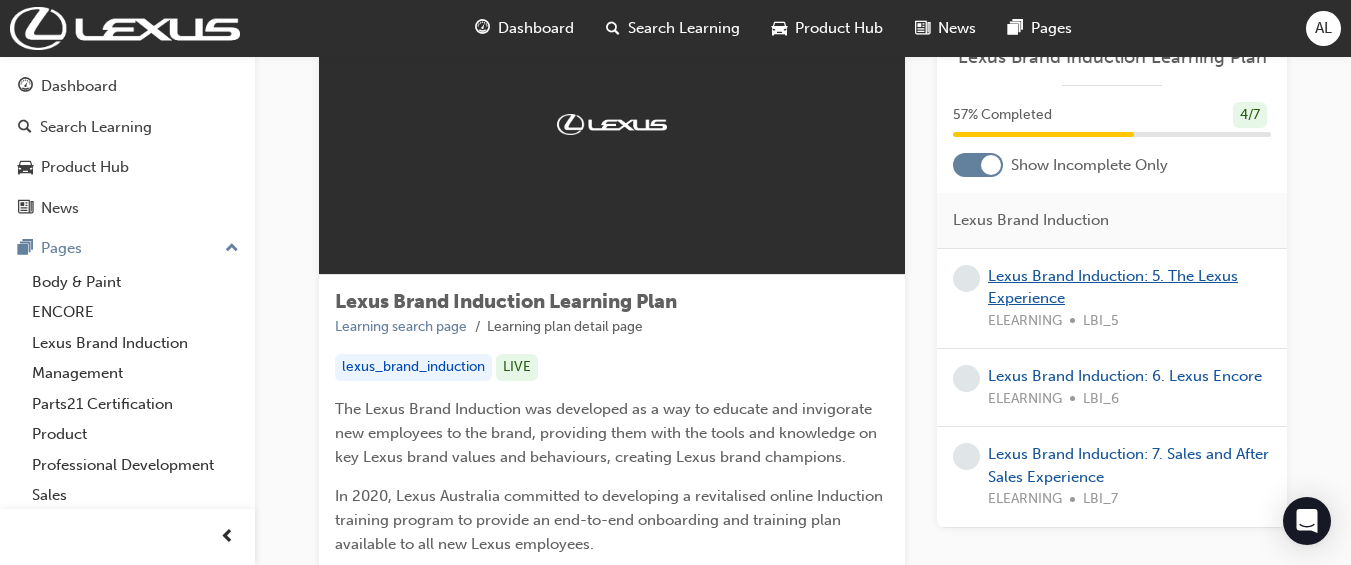 click on "Lexus Brand Induction: 5. The Lexus Experience" at bounding box center (1113, 287) 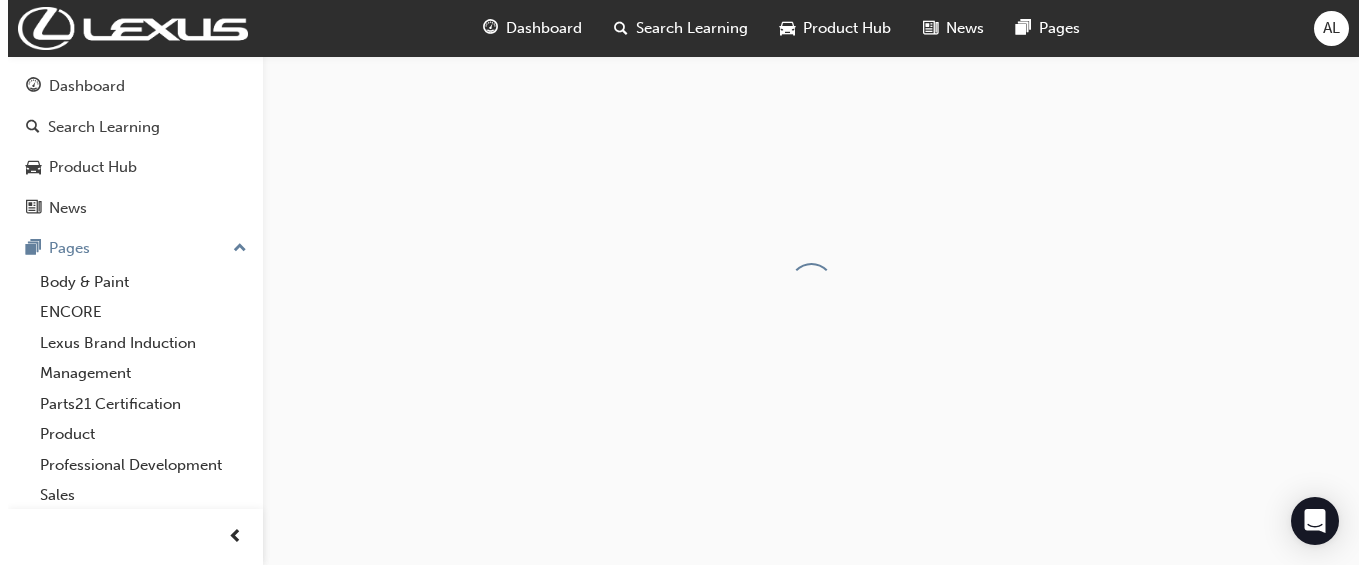 scroll, scrollTop: 0, scrollLeft: 0, axis: both 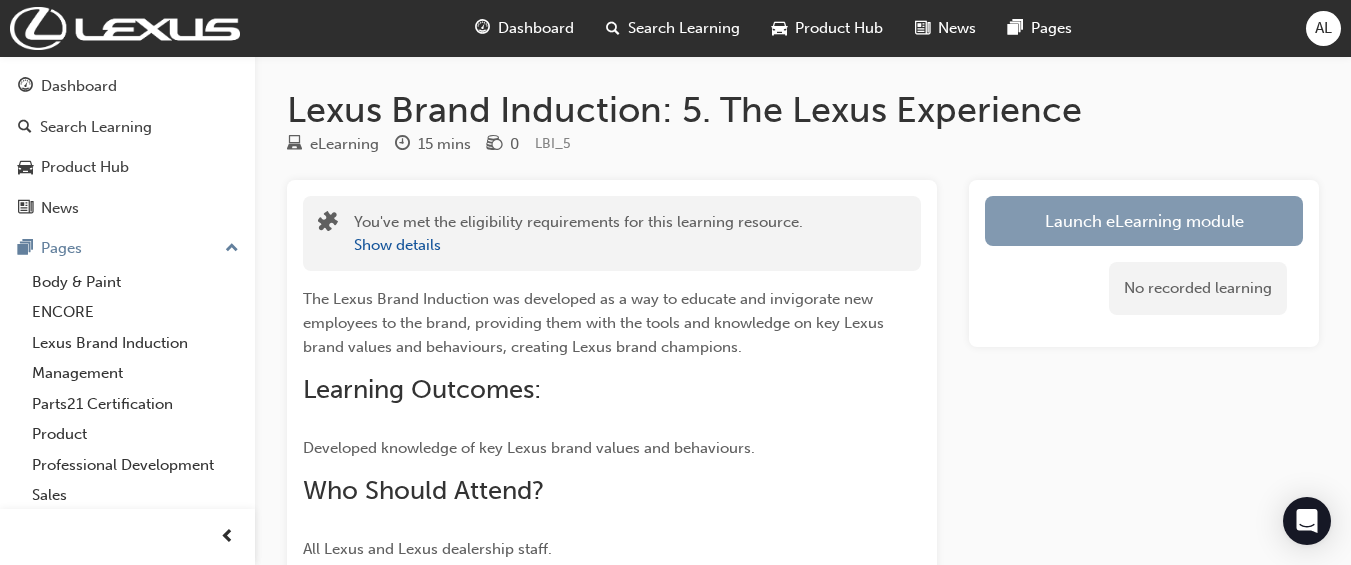 click on "Launch eLearning module" at bounding box center [1144, 221] 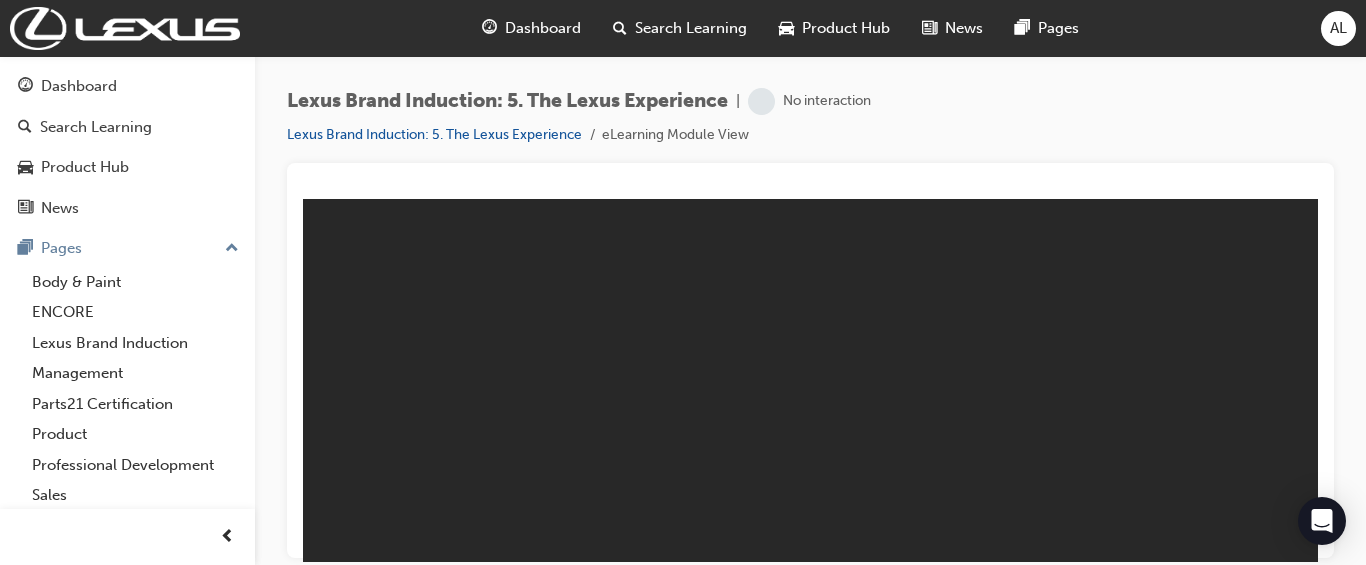scroll, scrollTop: 0, scrollLeft: 0, axis: both 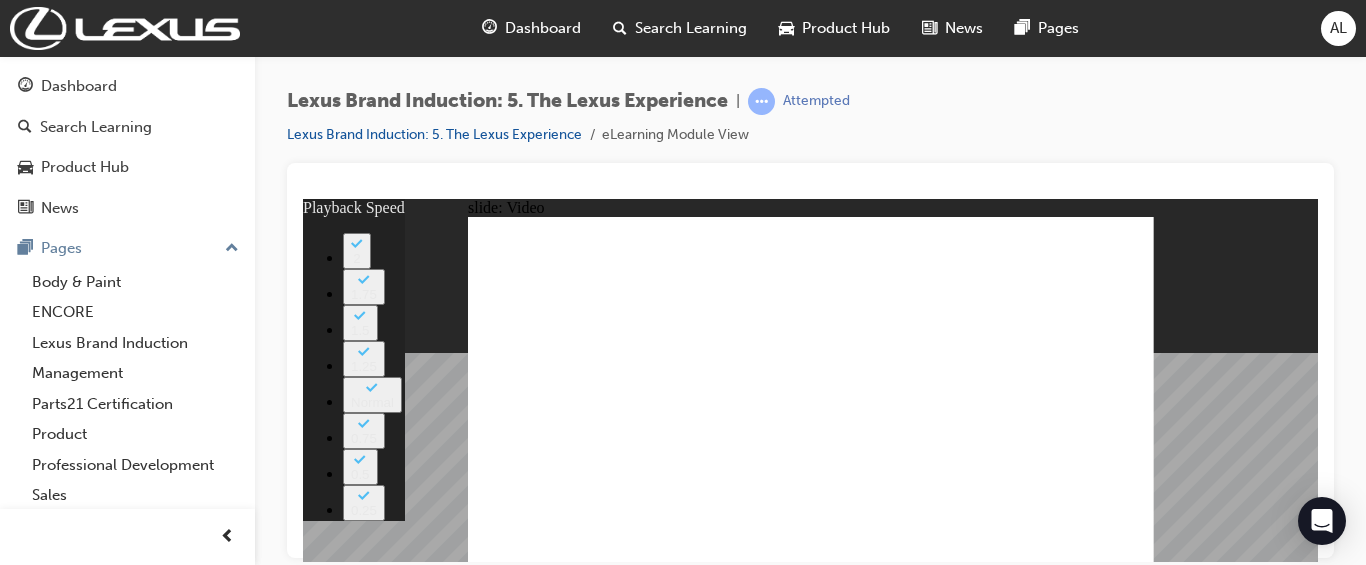 type on "38" 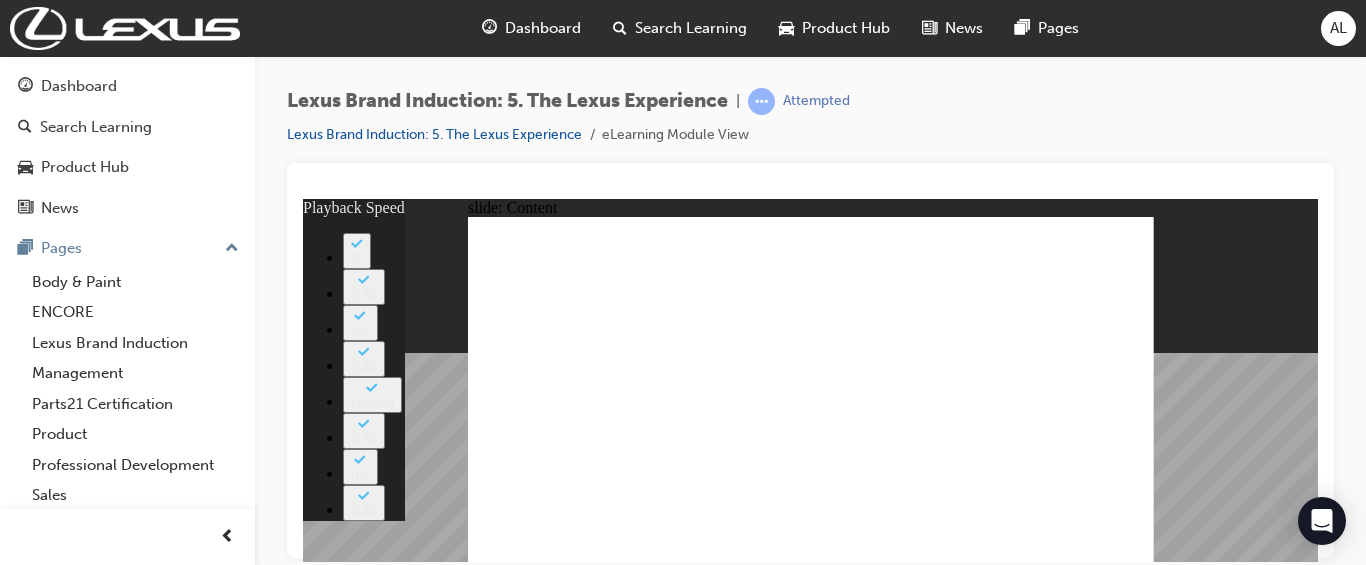 type on "37" 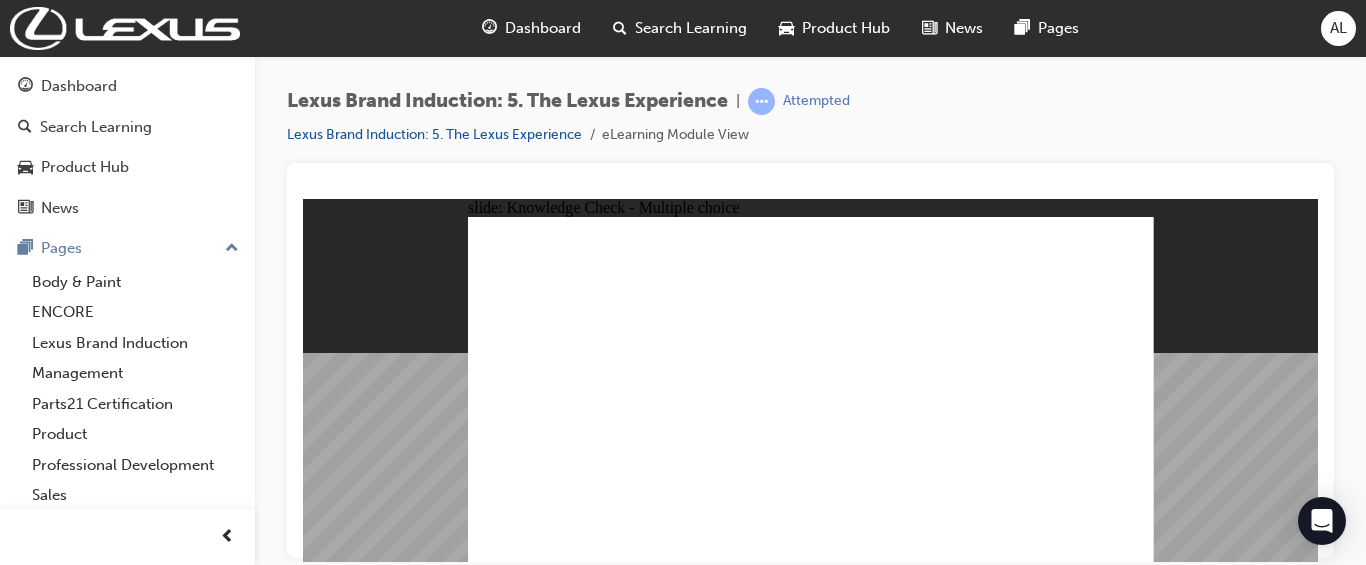 checkbox on "true" 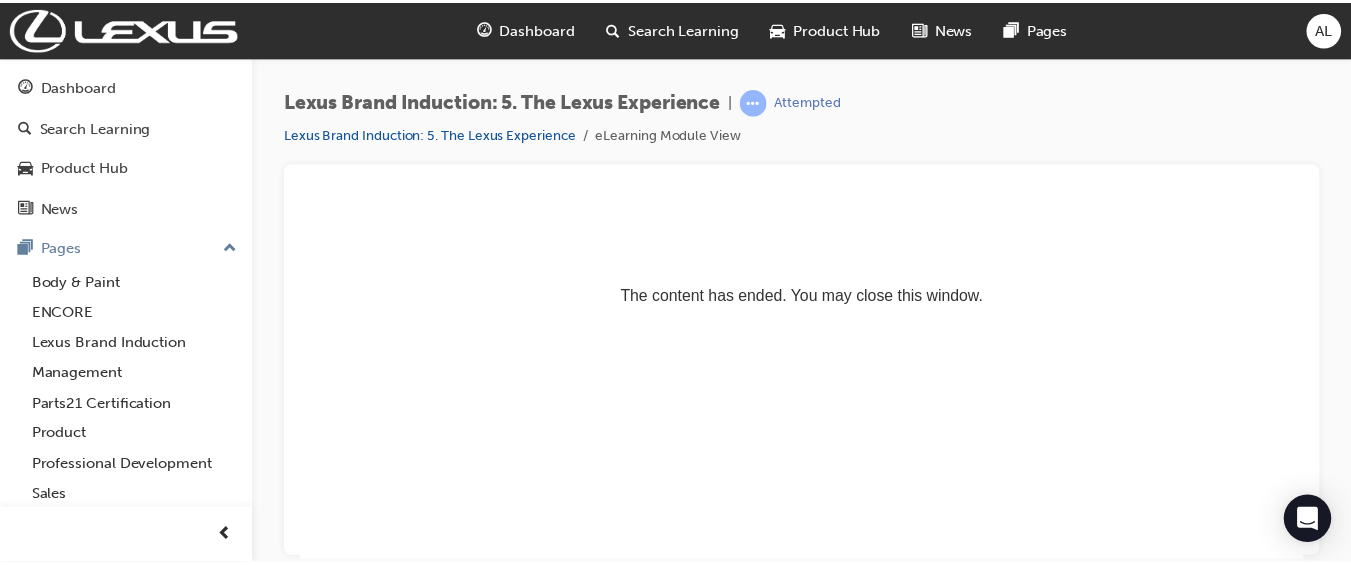 scroll, scrollTop: 0, scrollLeft: 0, axis: both 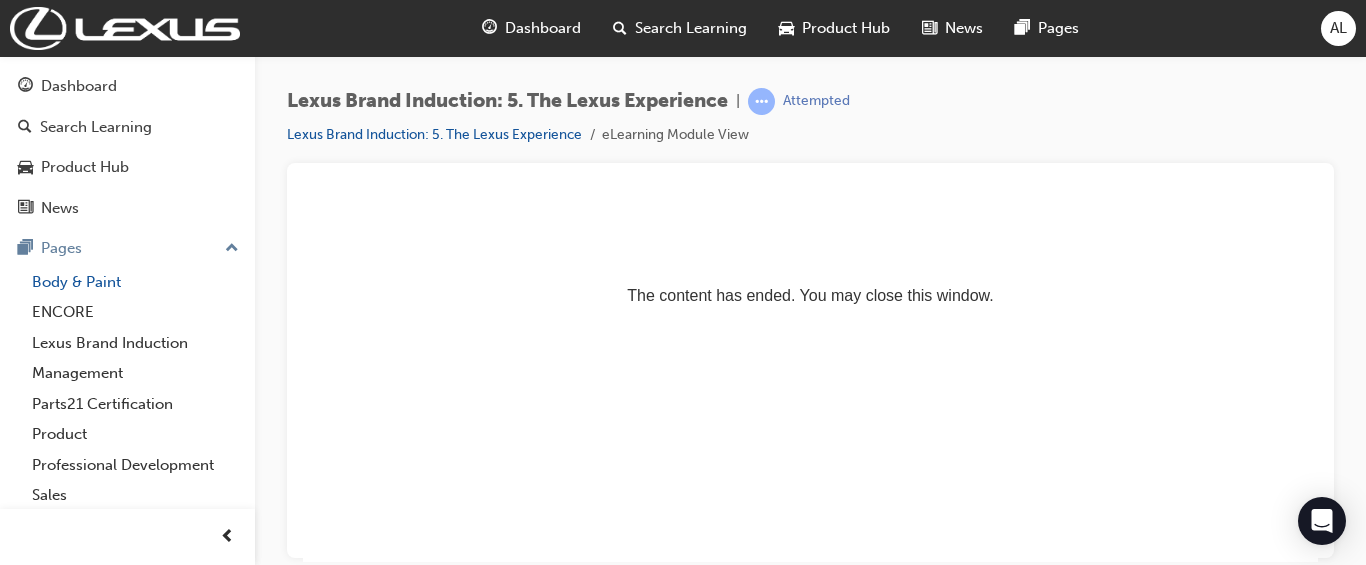 click on "Body & Paint" at bounding box center (135, 282) 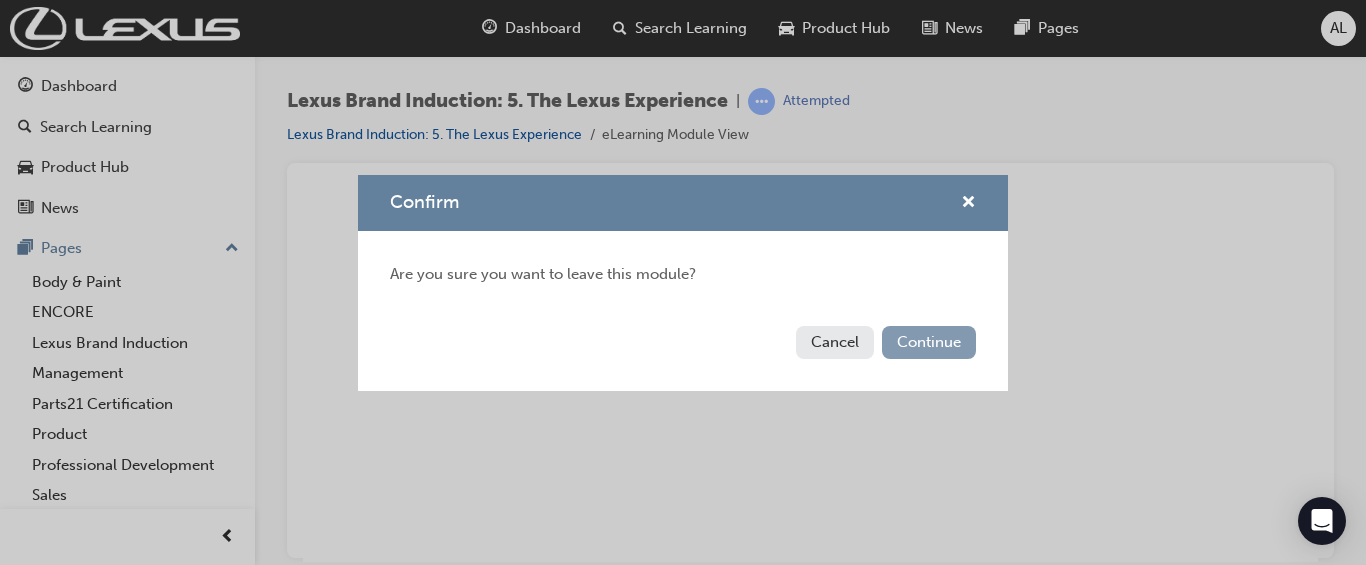 click on "Continue" at bounding box center (929, 342) 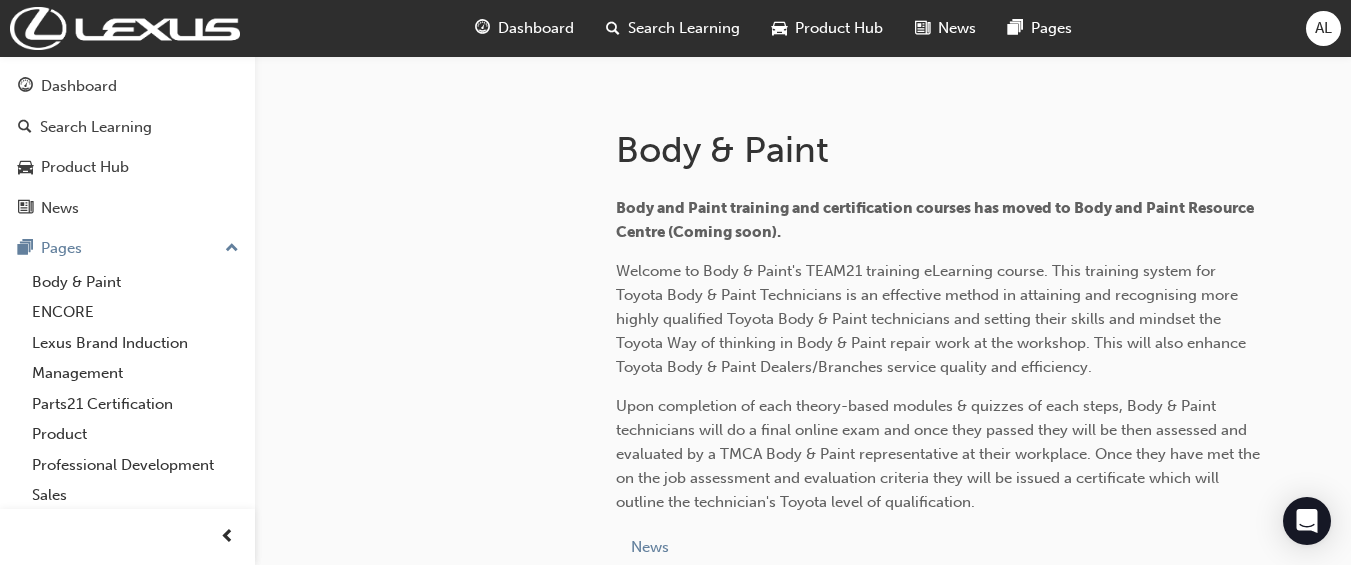 scroll, scrollTop: 431, scrollLeft: 0, axis: vertical 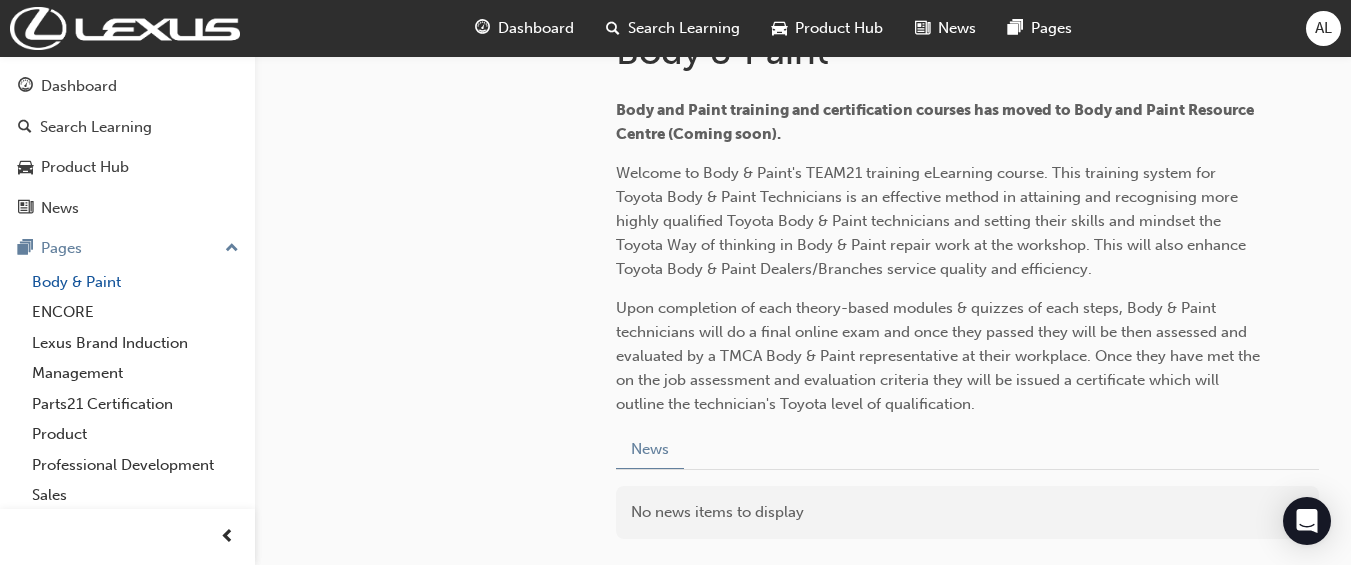 click on "Body & Paint" at bounding box center [135, 282] 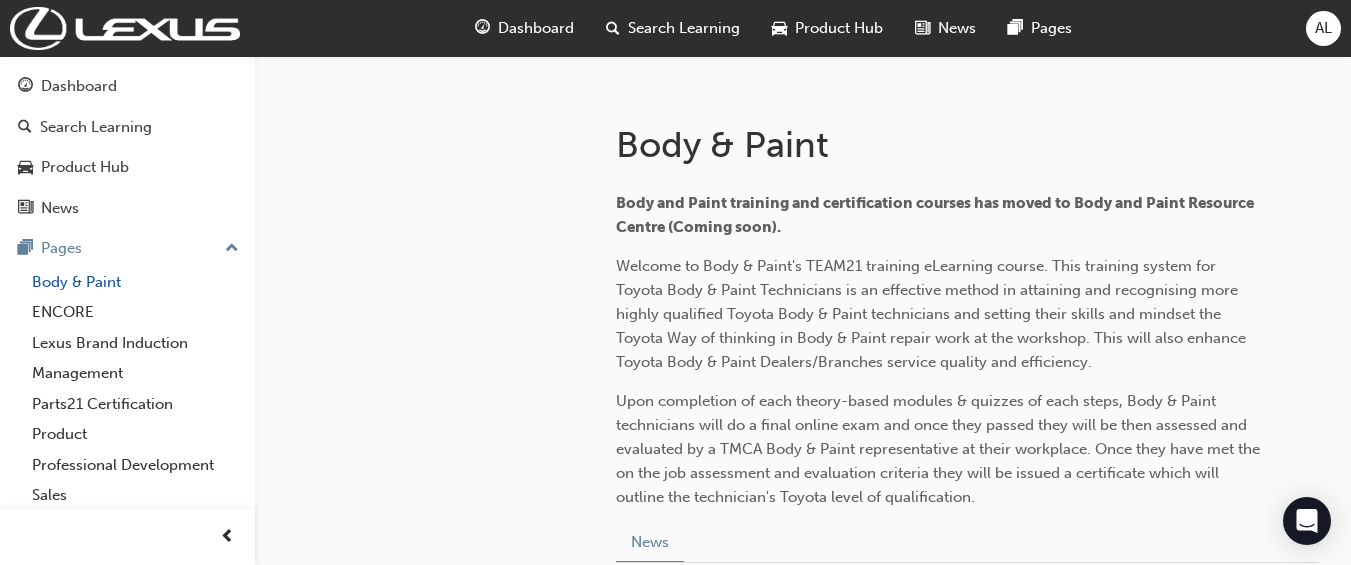 scroll, scrollTop: 431, scrollLeft: 0, axis: vertical 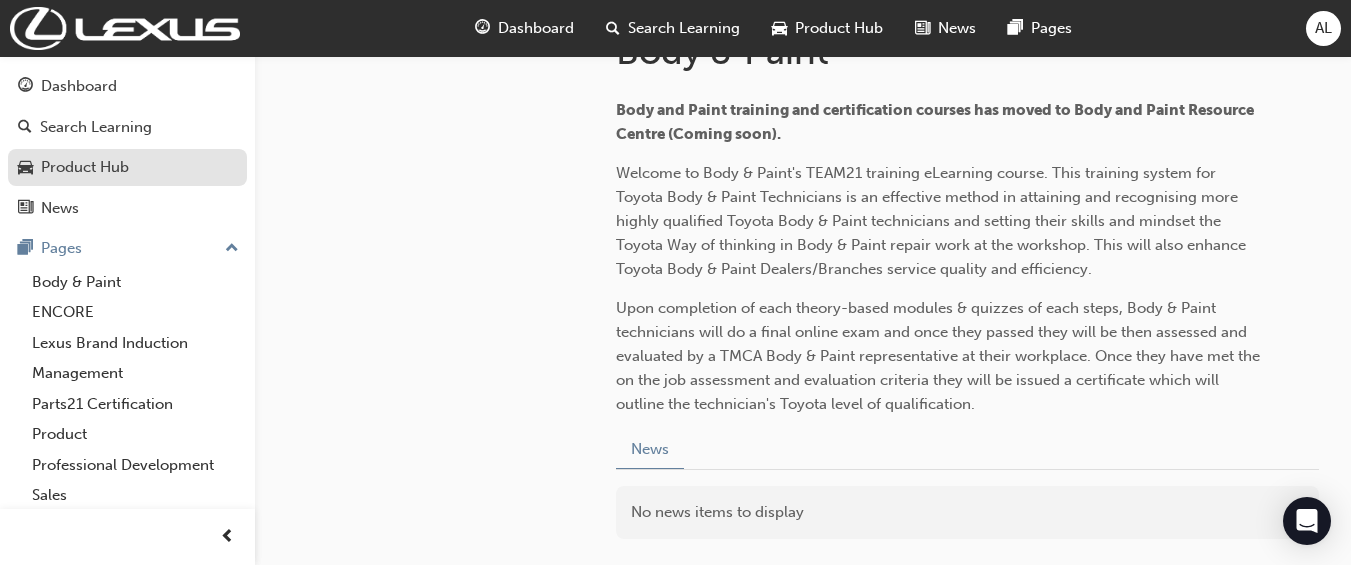 click on "Product Hub" at bounding box center (127, 167) 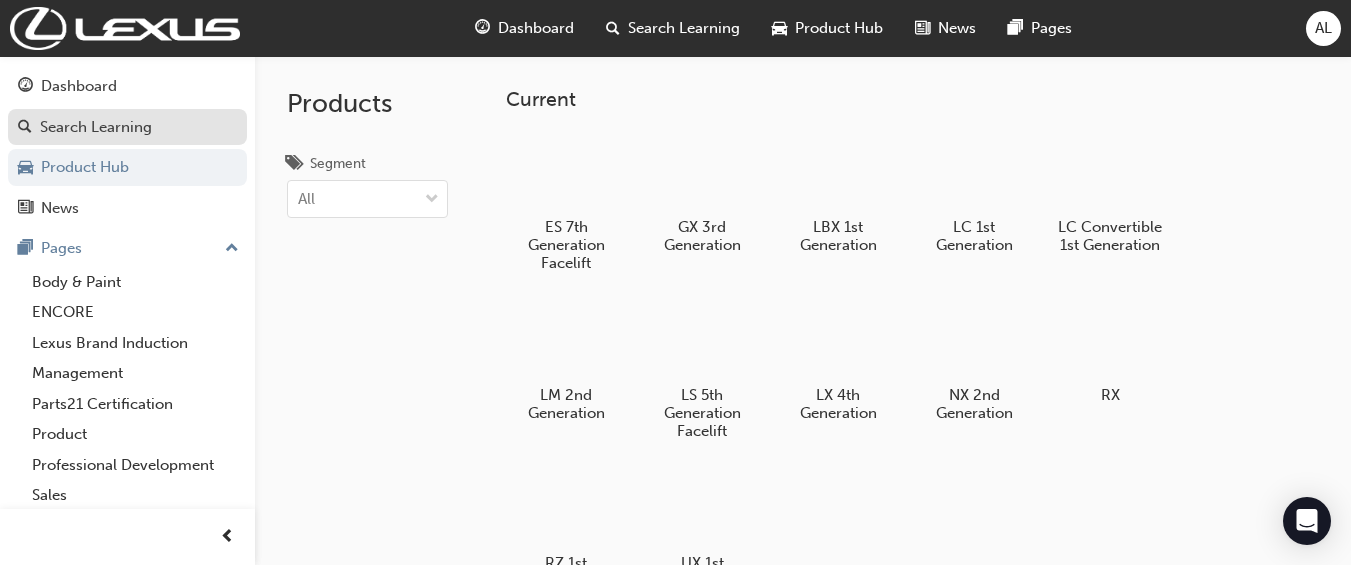click on "Search Learning" at bounding box center (127, 127) 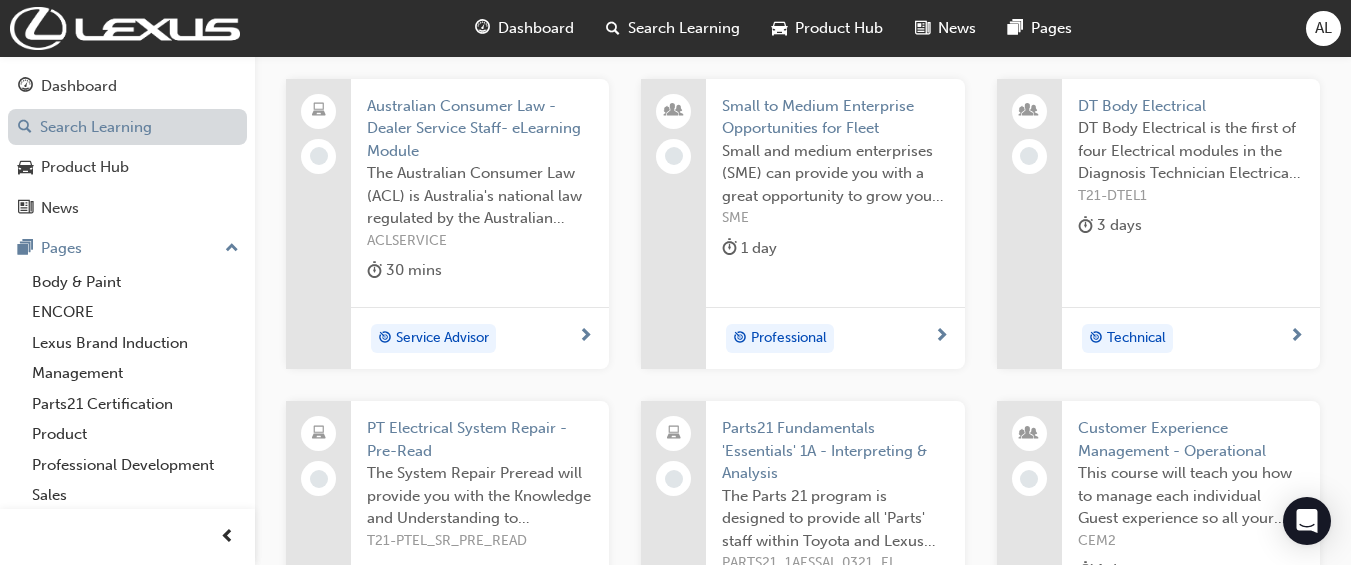 scroll, scrollTop: 0, scrollLeft: 0, axis: both 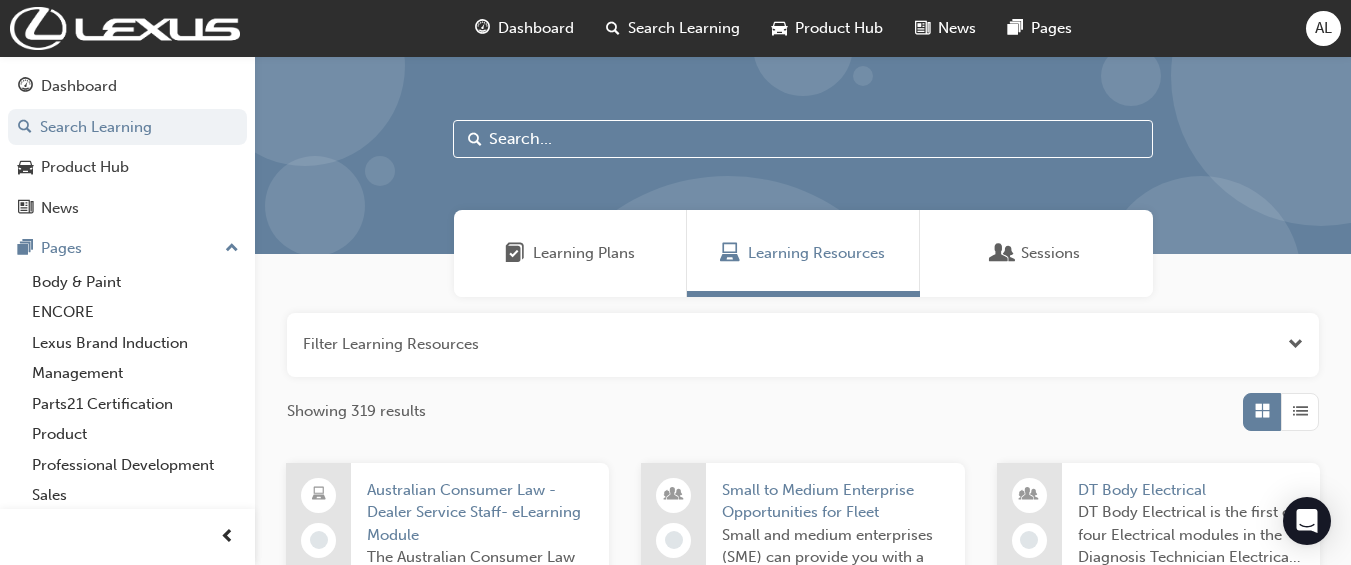 click at bounding box center [803, 139] 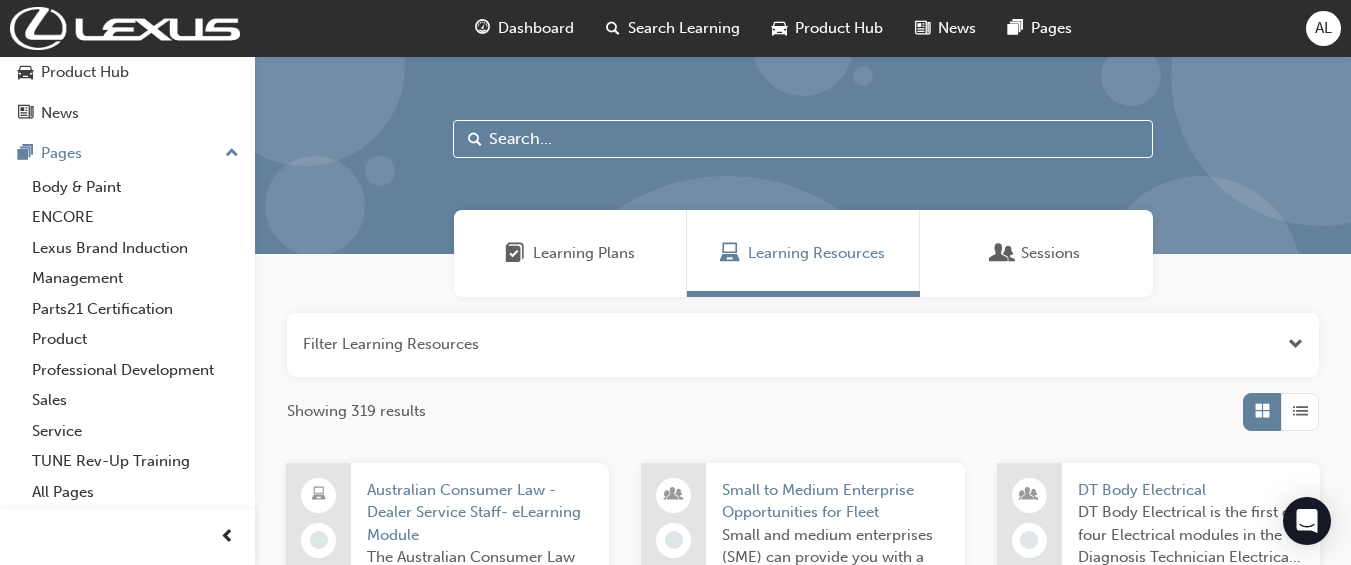 scroll, scrollTop: 0, scrollLeft: 0, axis: both 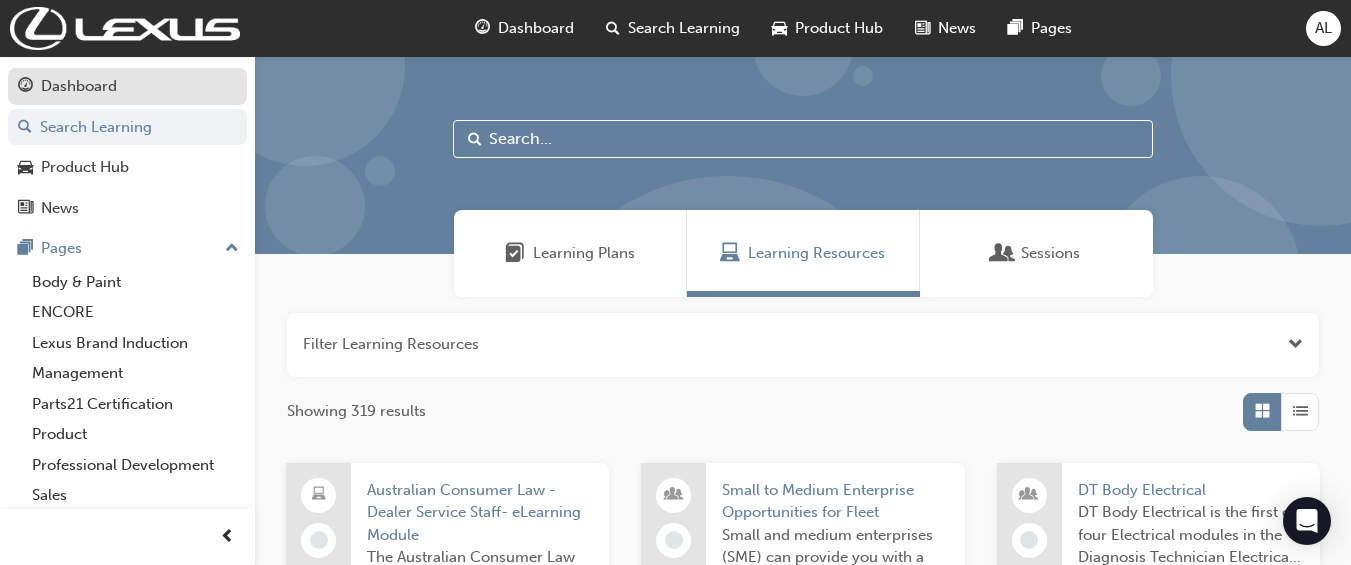 click on "Dashboard" at bounding box center (127, 86) 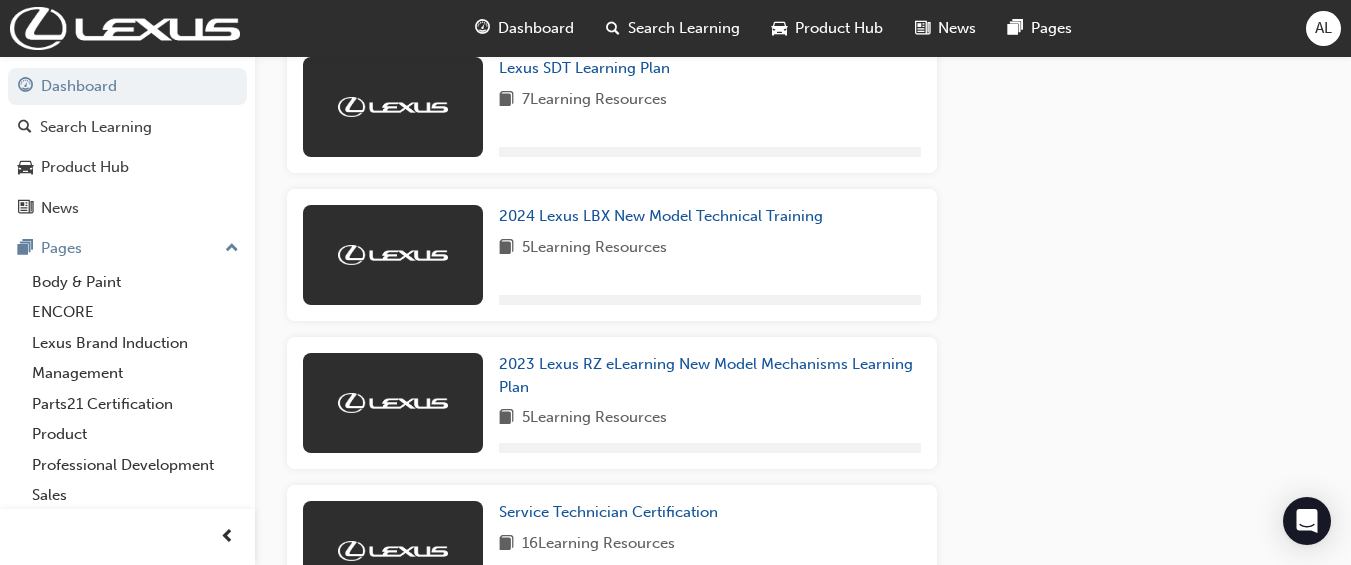 click on "Latest News Show all Welcome to your new Lexus Academy Revolutionise the way you access and manage your learning resources. Product Hub Show all ES 7th Generation Facelift GX 3rd Generation LBX 1st Generation LC 1st Generation LC Convertible 1st Generation LM 2nd Generation LS 5th Generation Facelift LX 4th Generation  NX 2nd Generation RX RZ 1st Generation UX 1st Generation" at bounding box center (1144, 407) 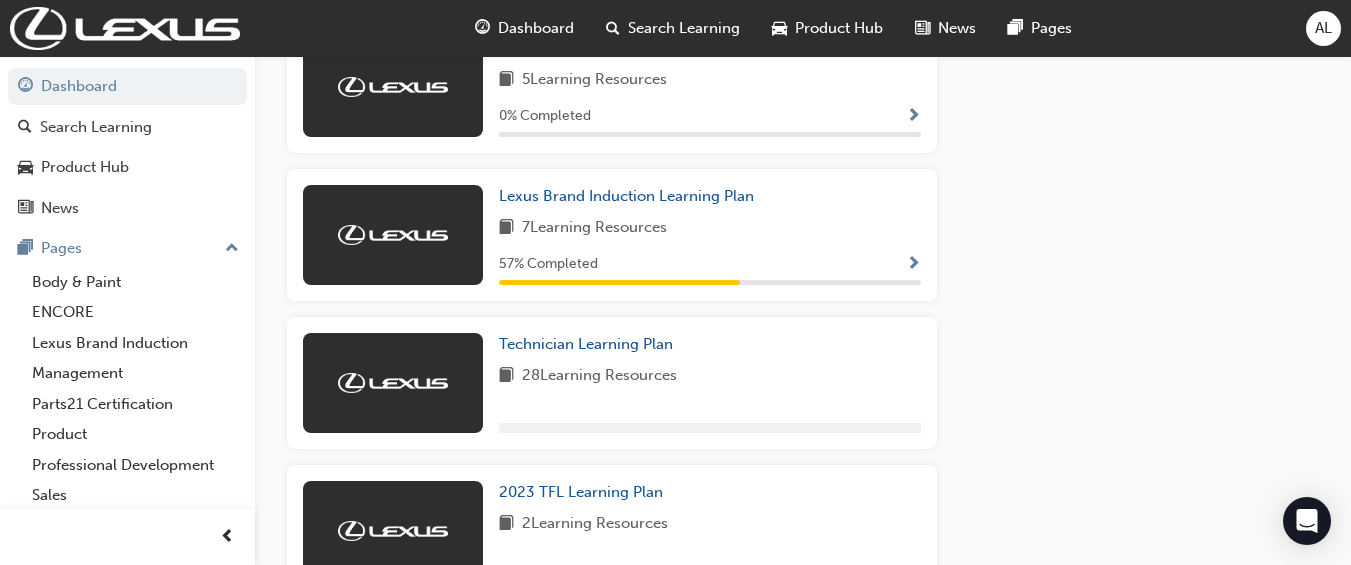 scroll, scrollTop: 1742, scrollLeft: 0, axis: vertical 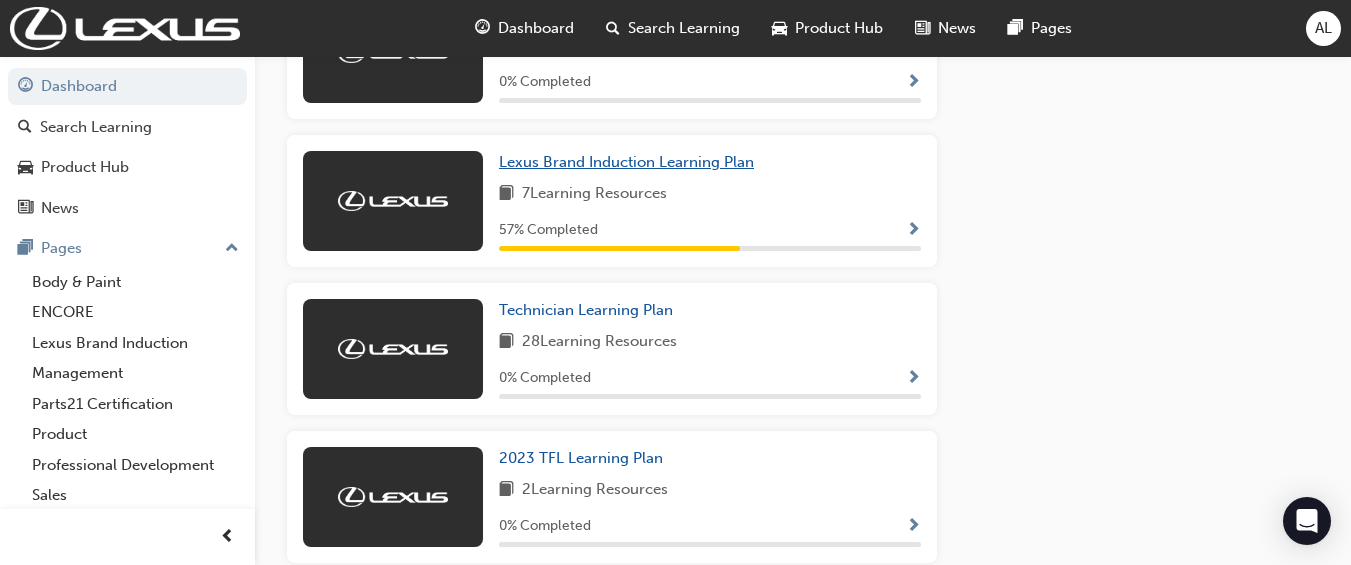 click on "Lexus Brand Induction Learning Plan" at bounding box center [630, 162] 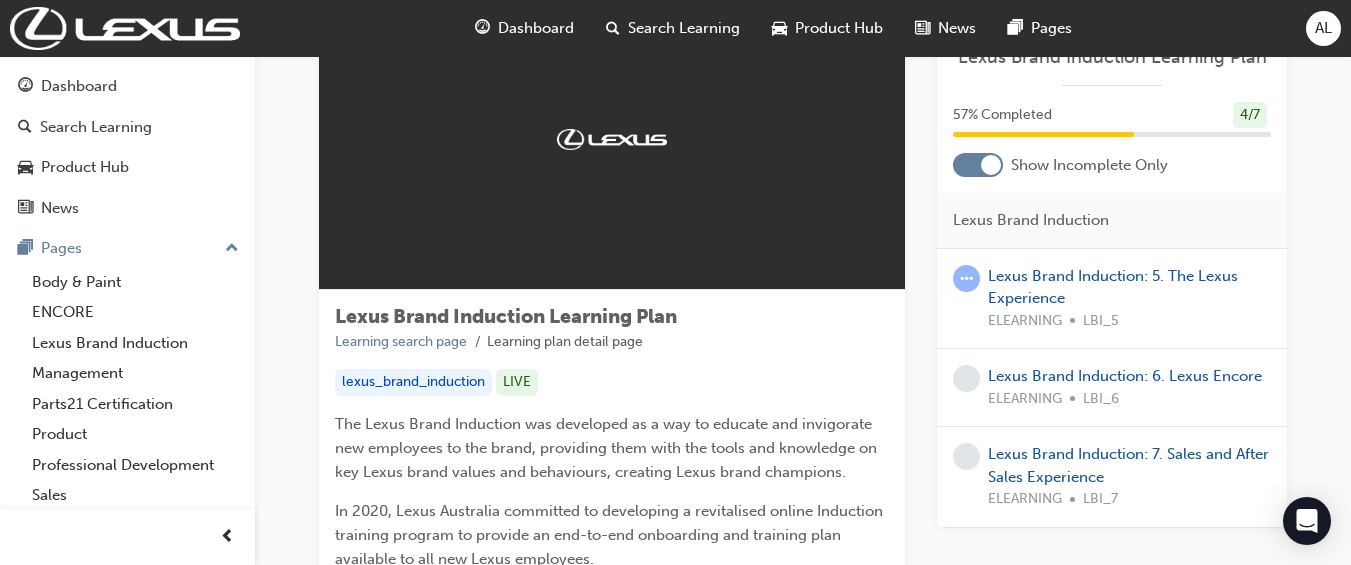 click on "Lexus Brand Induction Learning Plan   Learning search page Learning plan detail page" at bounding box center [612, 329] 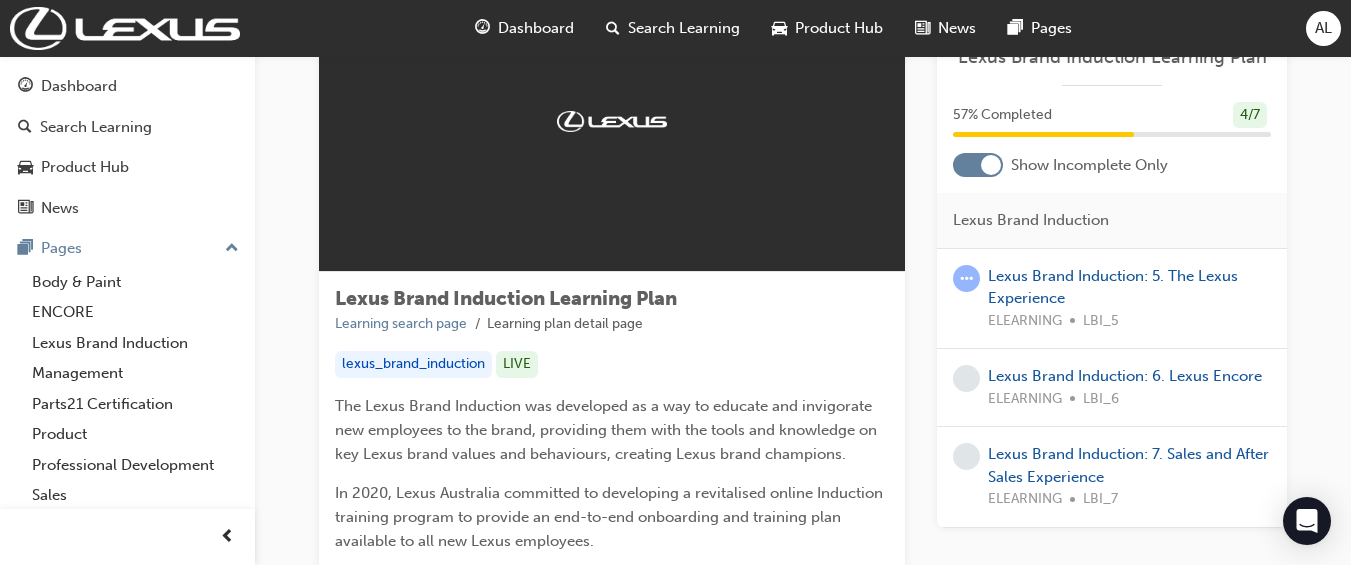 scroll, scrollTop: 0, scrollLeft: 0, axis: both 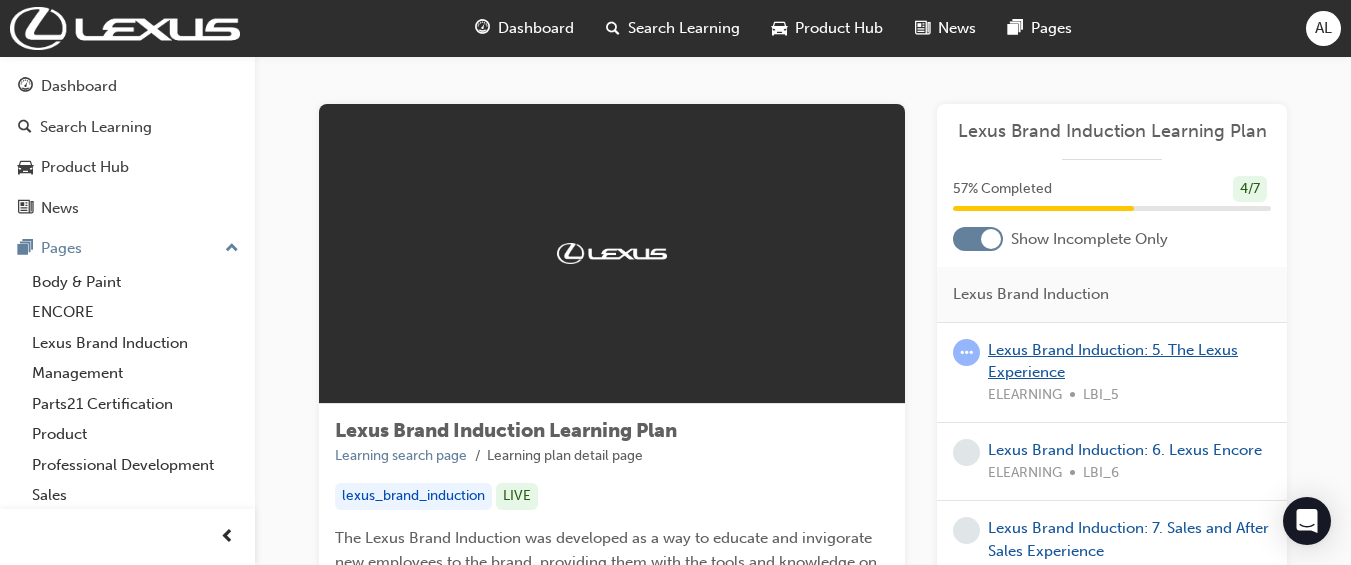click on "Lexus Brand Induction: 5. The Lexus Experience" at bounding box center [1113, 361] 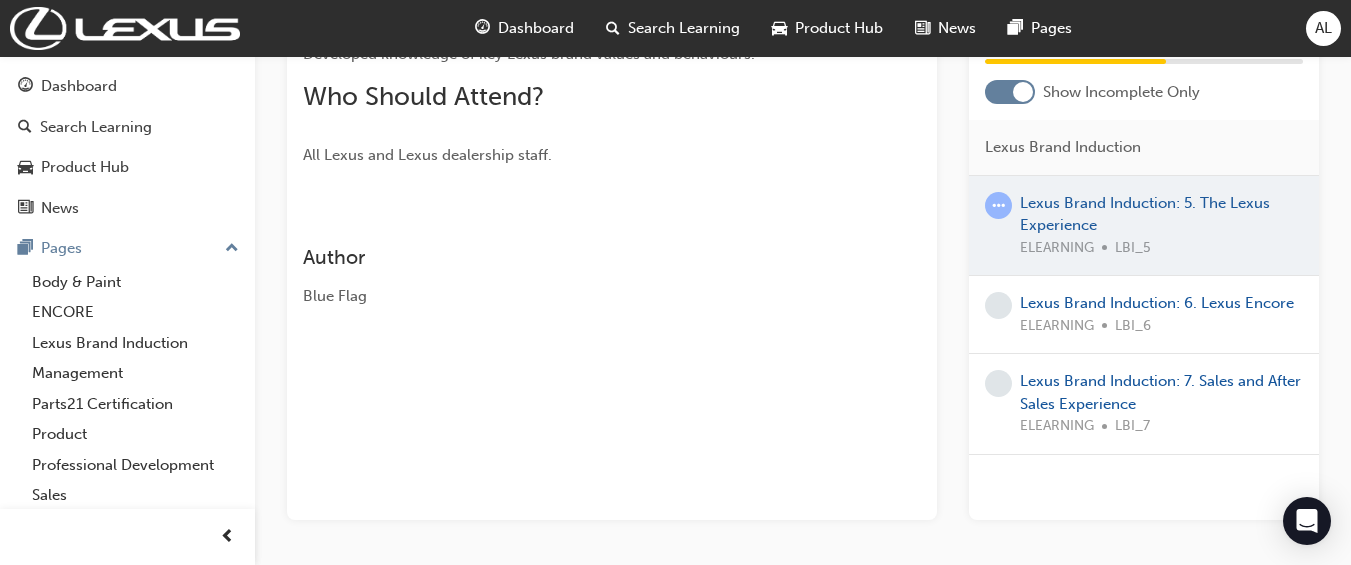 scroll, scrollTop: 389, scrollLeft: 0, axis: vertical 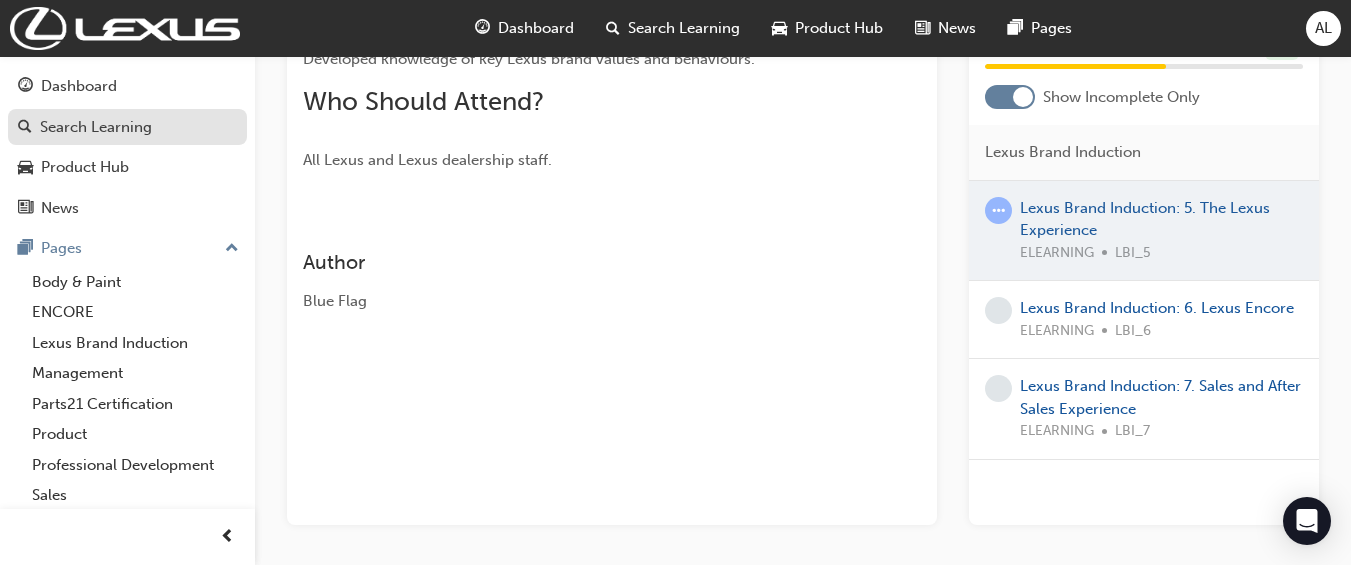 click on "Search Learning" at bounding box center [96, 127] 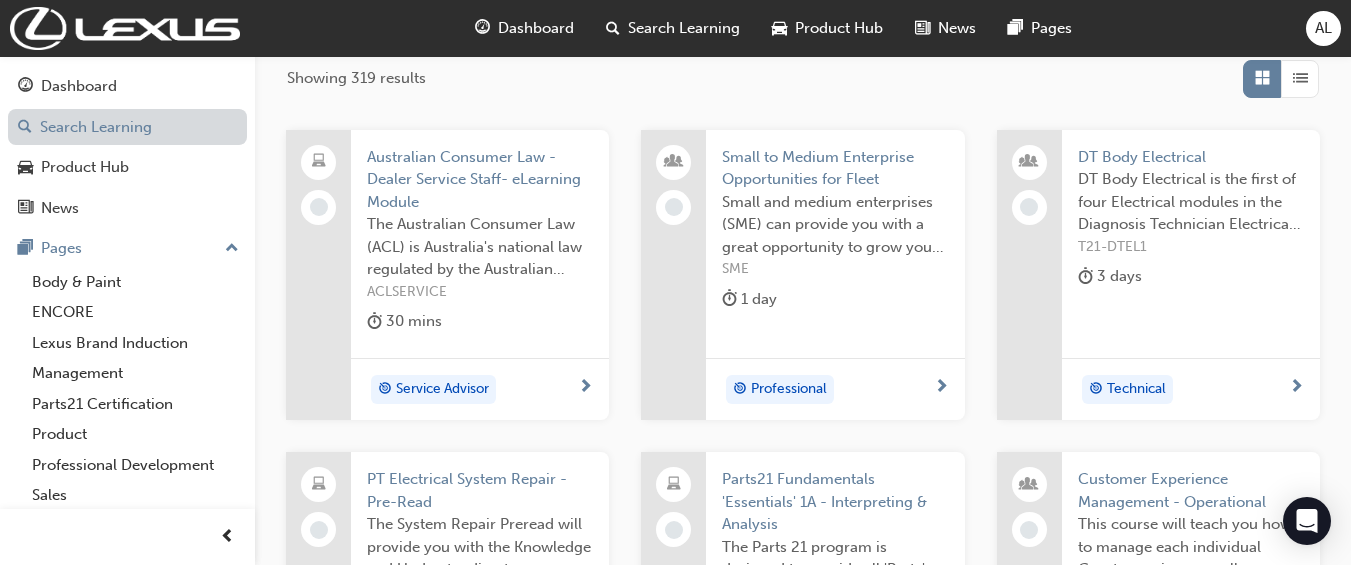 scroll, scrollTop: 0, scrollLeft: 0, axis: both 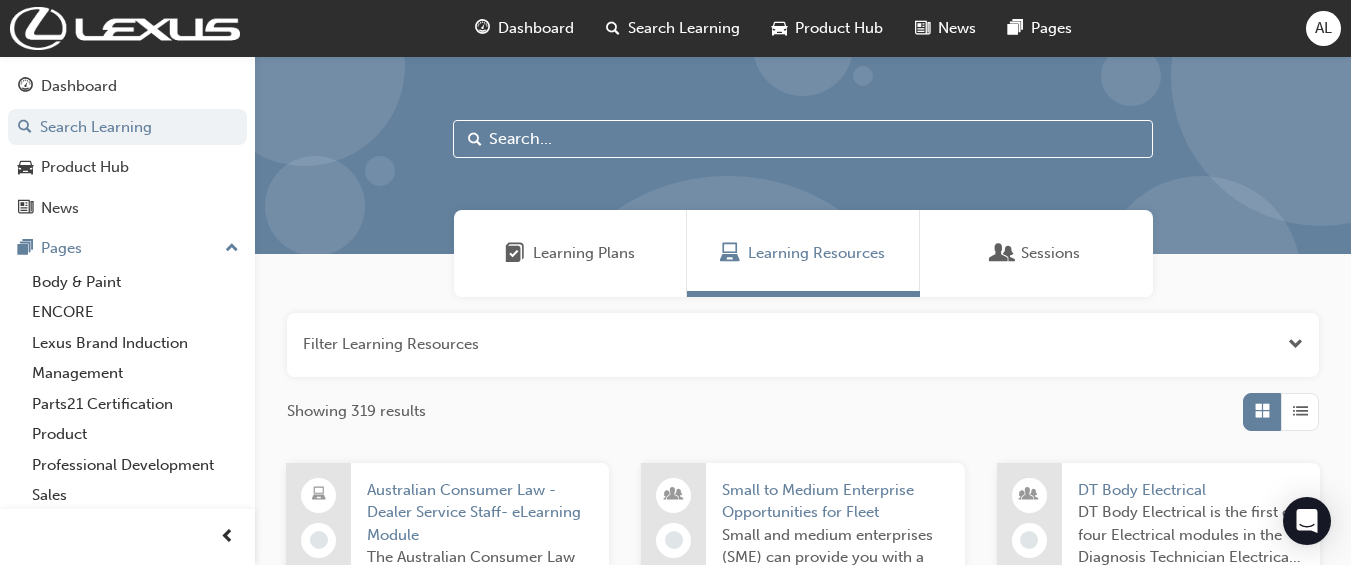 click at bounding box center (803, 139) 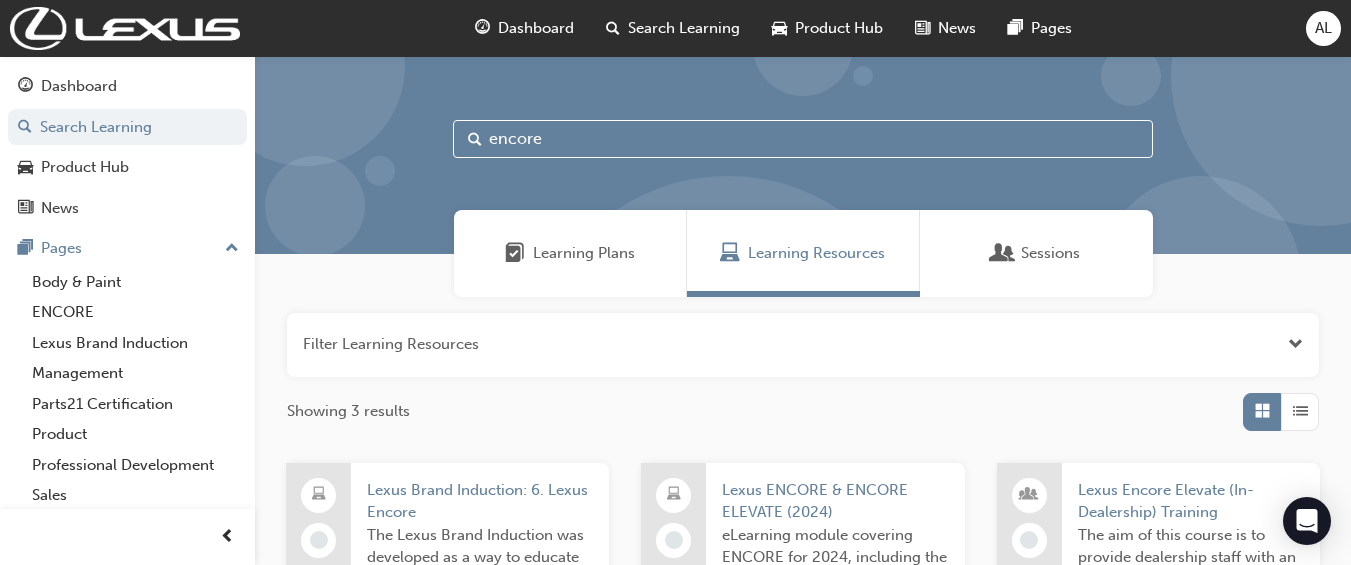 type on "encore" 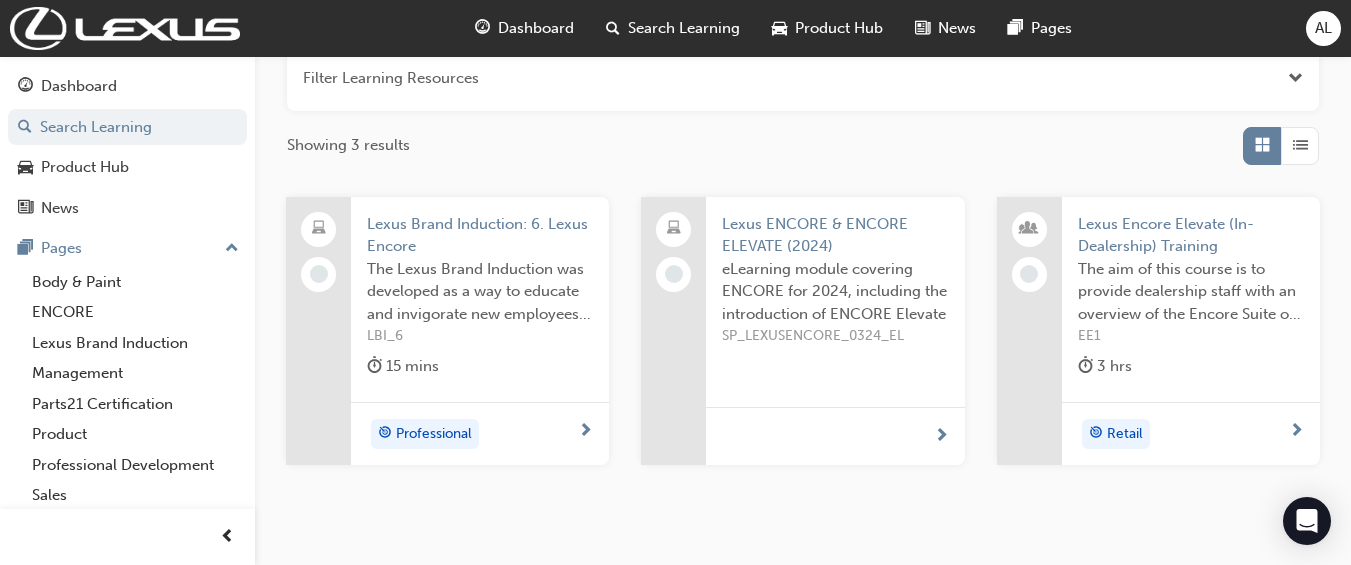 scroll, scrollTop: 0, scrollLeft: 0, axis: both 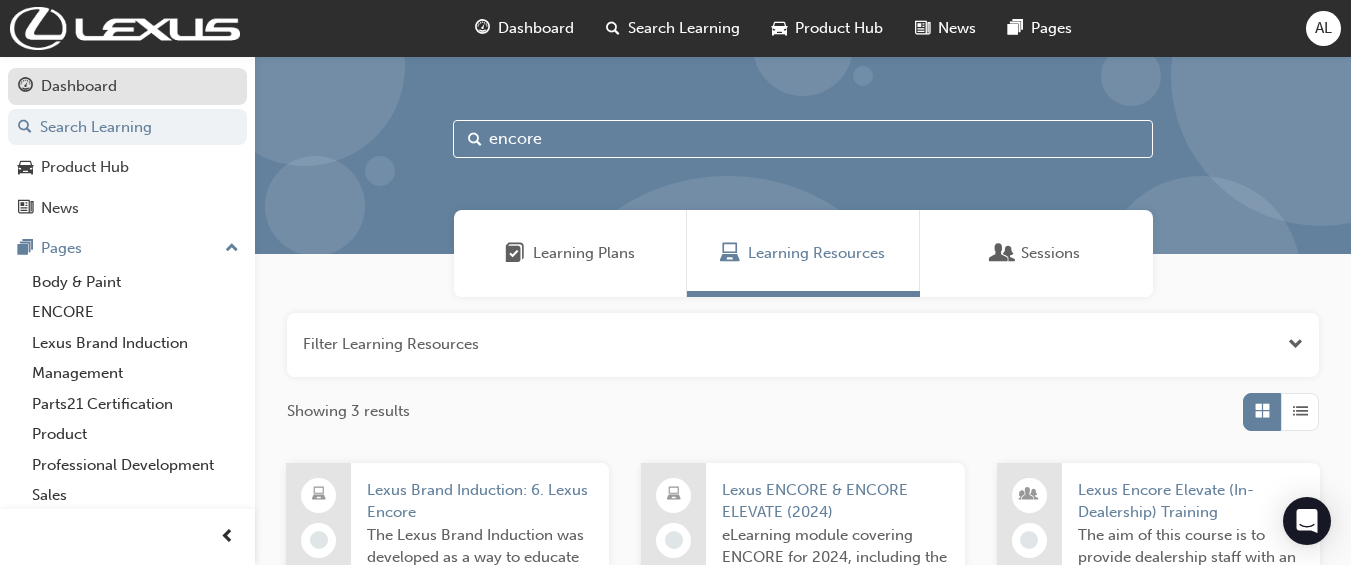 click on "Dashboard" at bounding box center (127, 86) 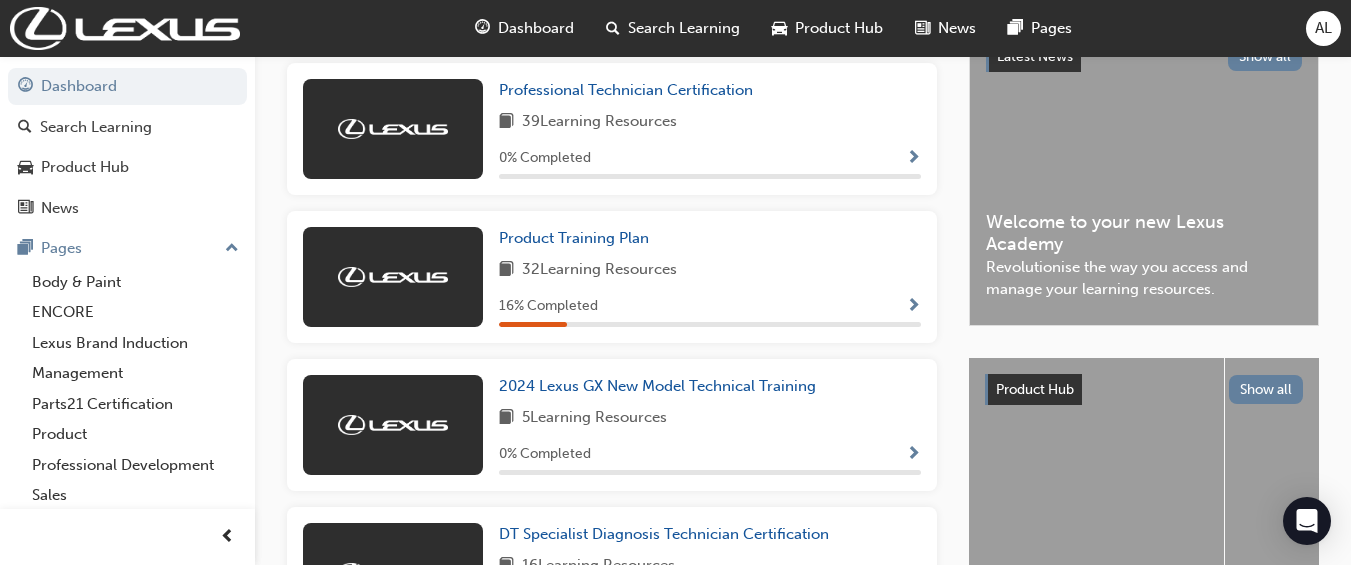 click on "2024 Lexus GX New Model Technical Training 5  Learning Resources 0 % Completed" at bounding box center [612, 425] 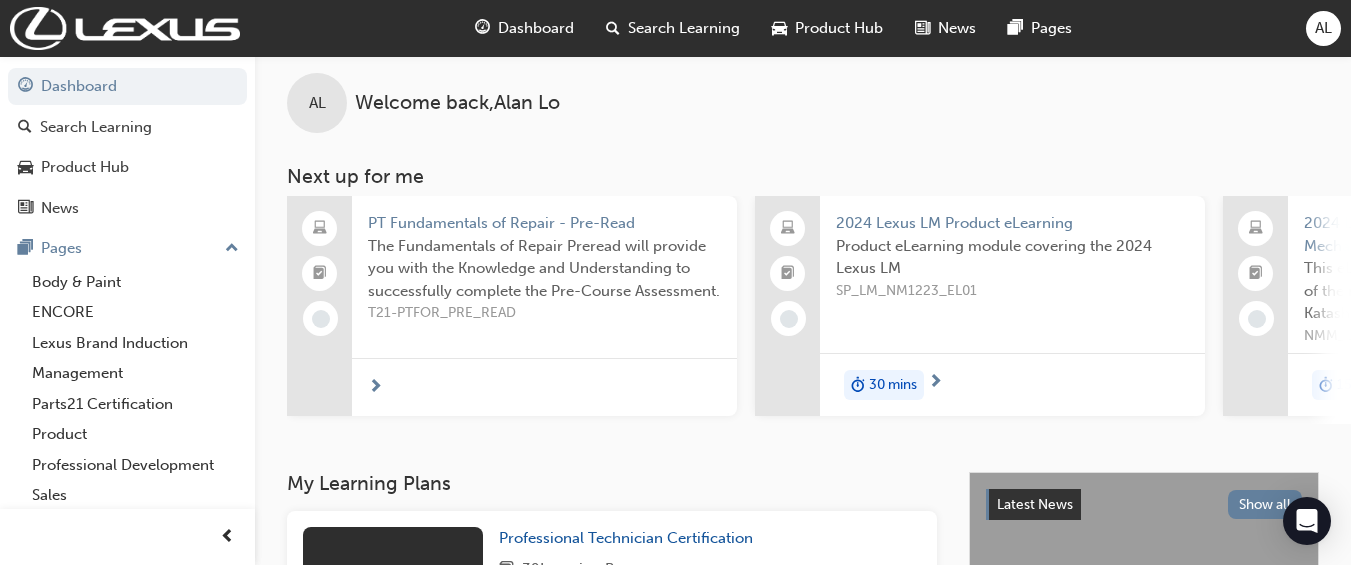 scroll, scrollTop: 0, scrollLeft: 0, axis: both 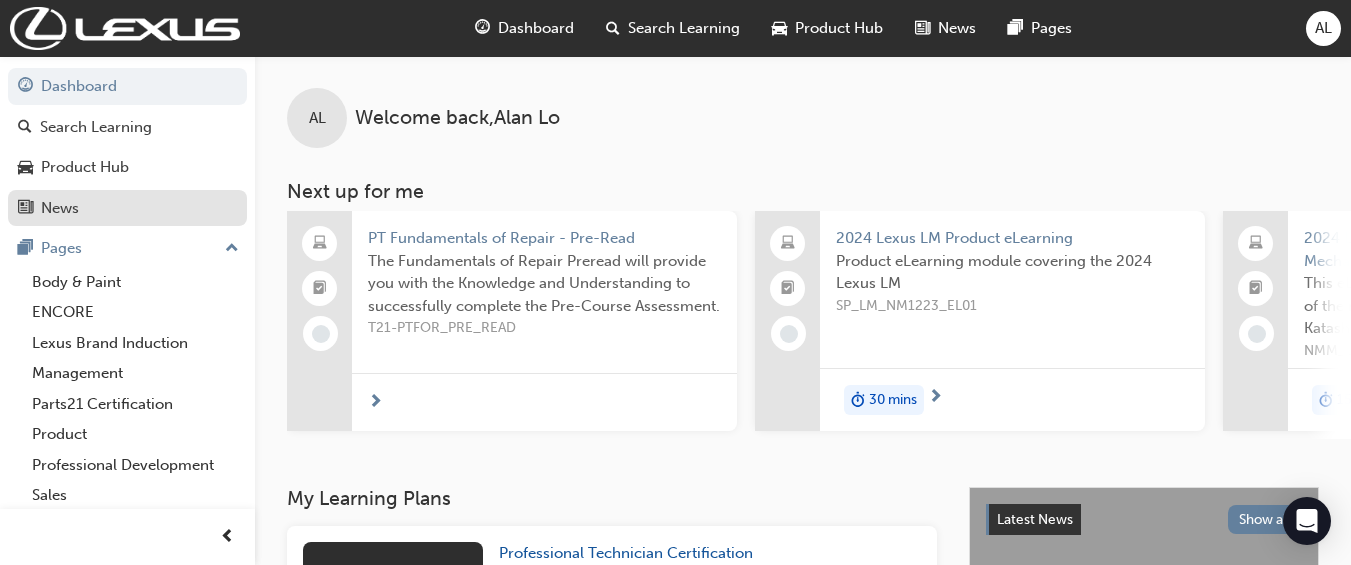 click on "News" at bounding box center (127, 208) 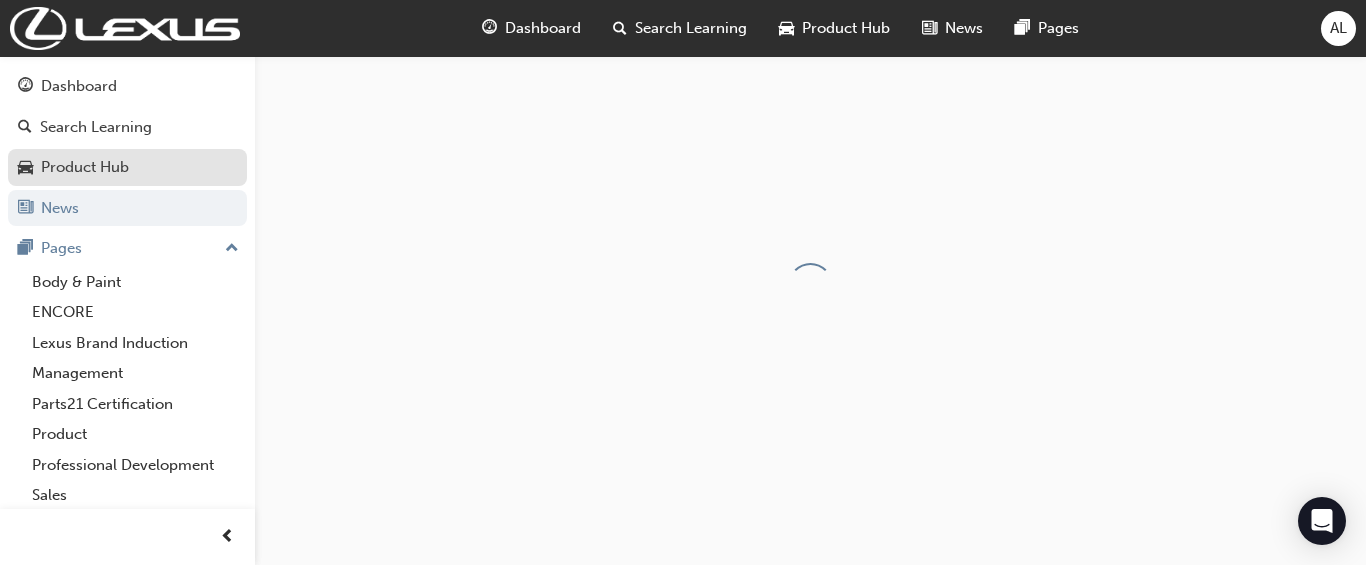 click on "Product Hub" at bounding box center (85, 167) 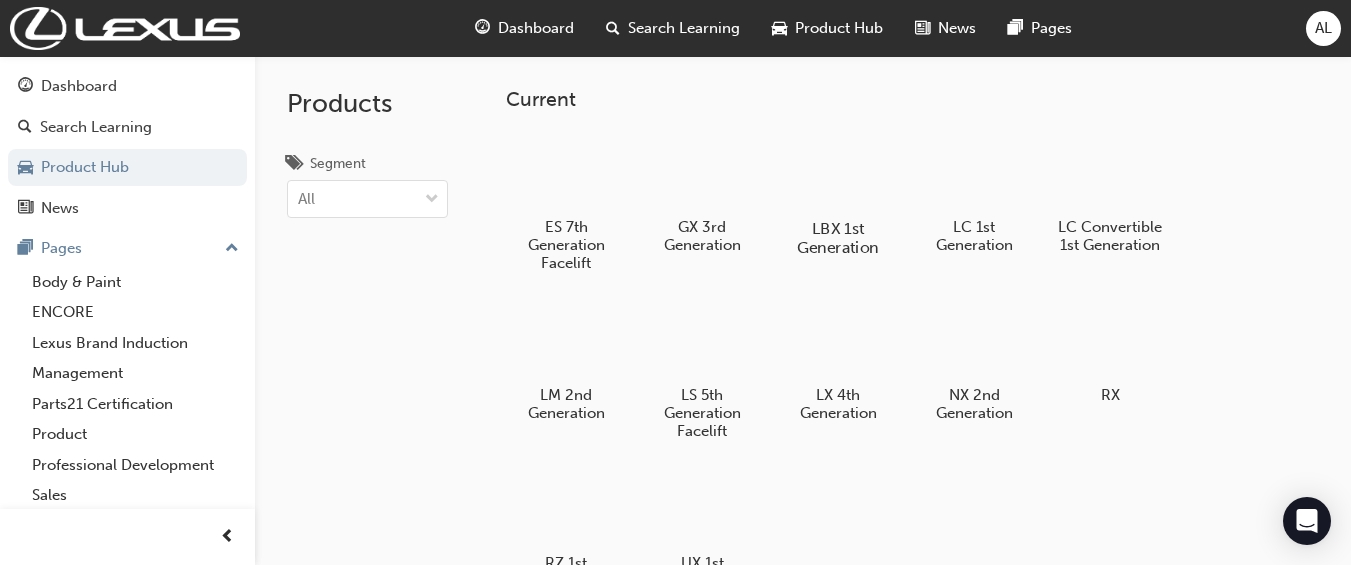 click on "LBX 1st Generation" at bounding box center [838, 238] 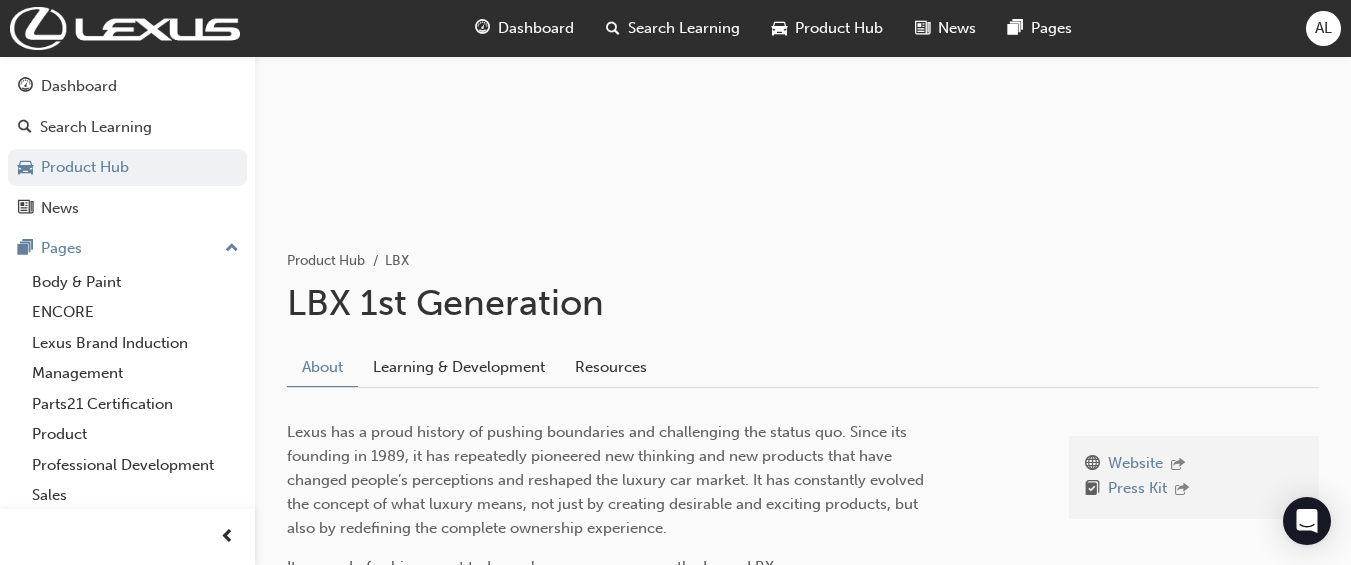 scroll, scrollTop: 233, scrollLeft: 0, axis: vertical 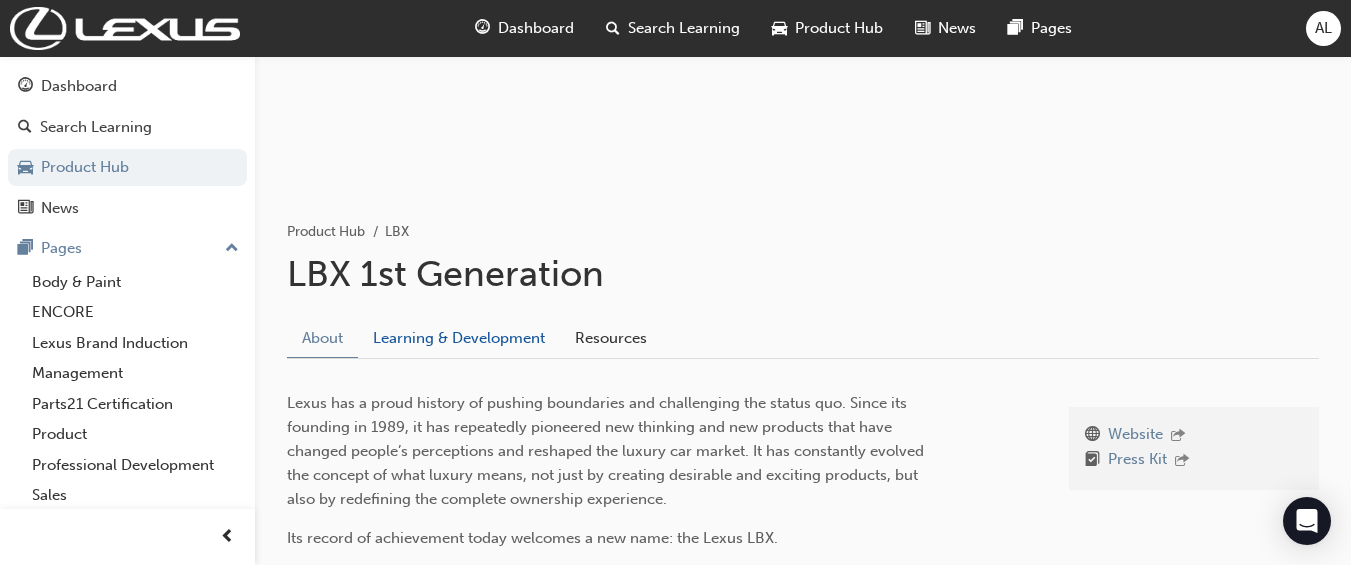 click on "Learning & Development" at bounding box center [459, 338] 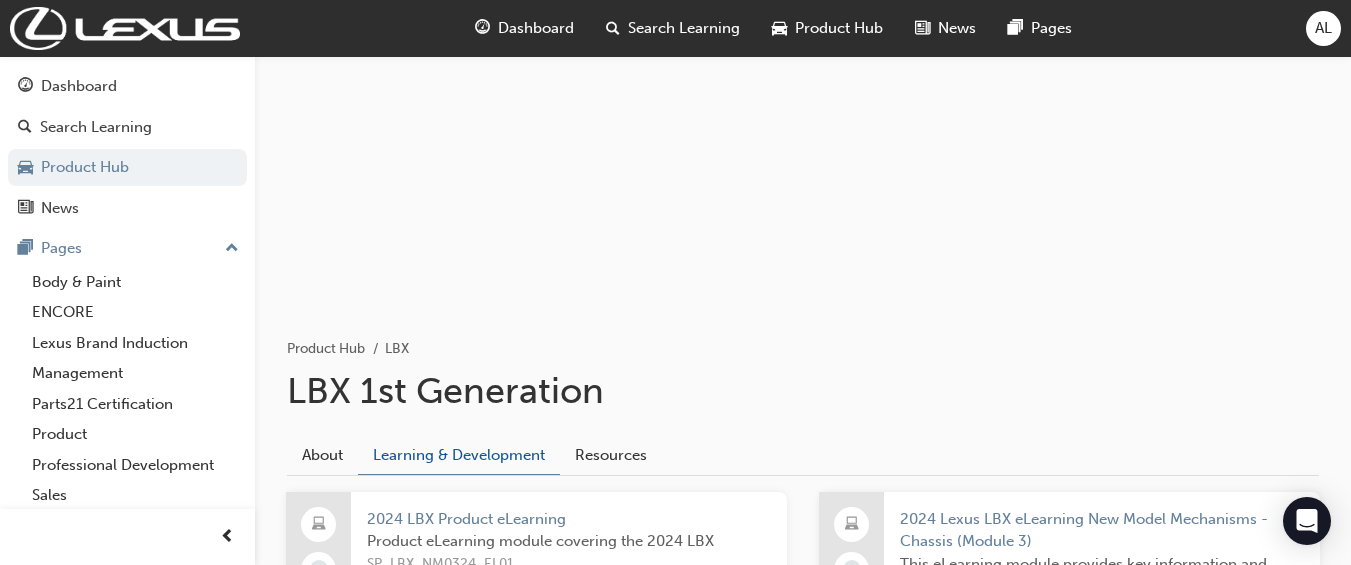scroll, scrollTop: 0, scrollLeft: 0, axis: both 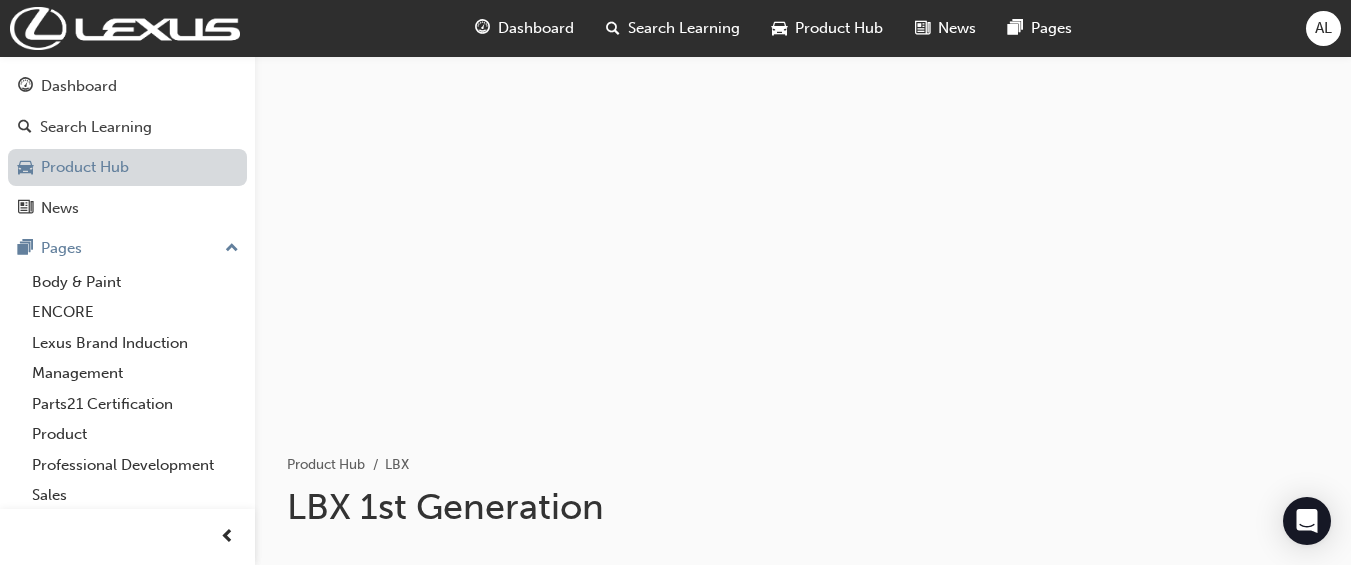 click on "Product Hub" at bounding box center [127, 167] 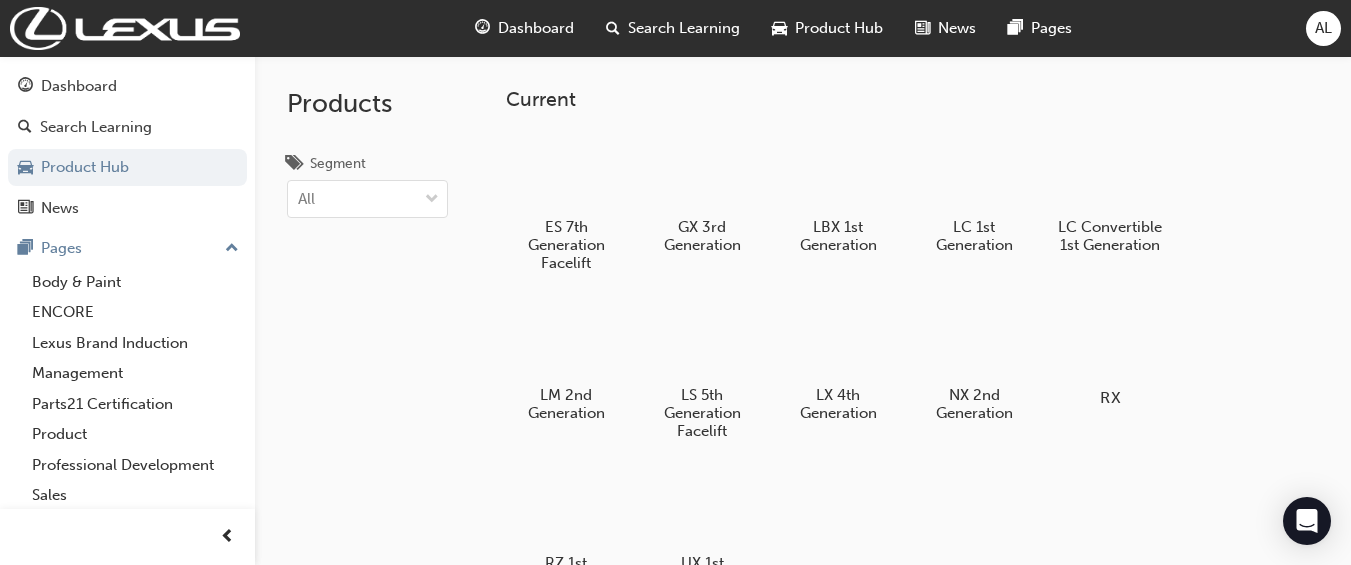 click at bounding box center [1110, 340] 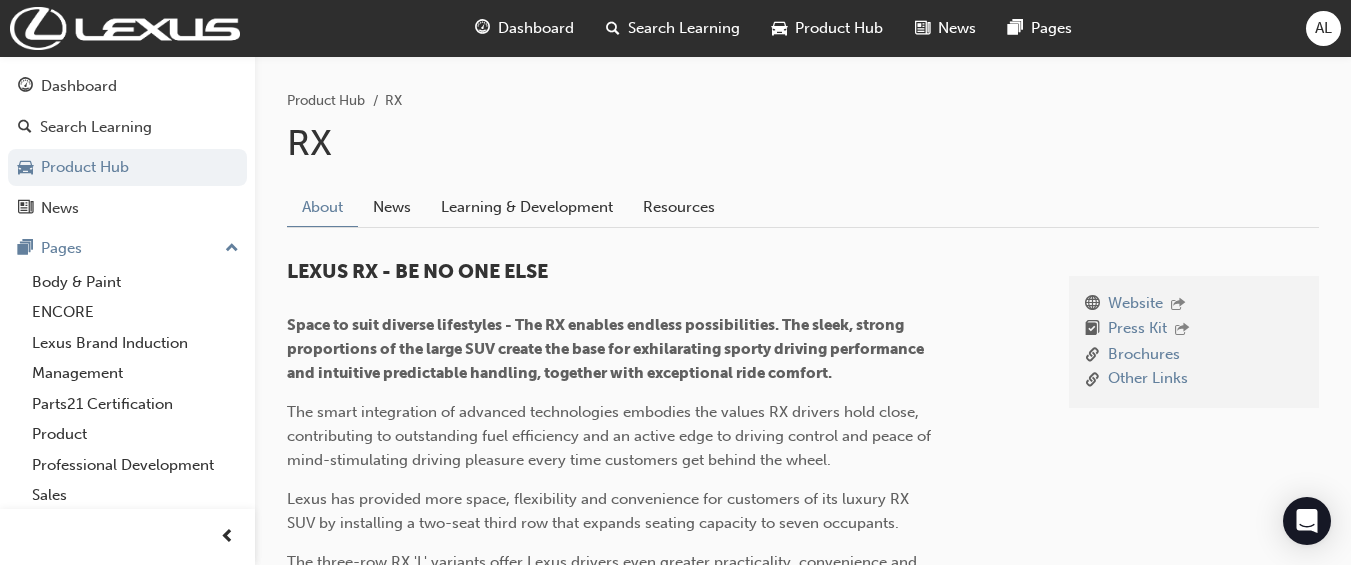scroll, scrollTop: 355, scrollLeft: 0, axis: vertical 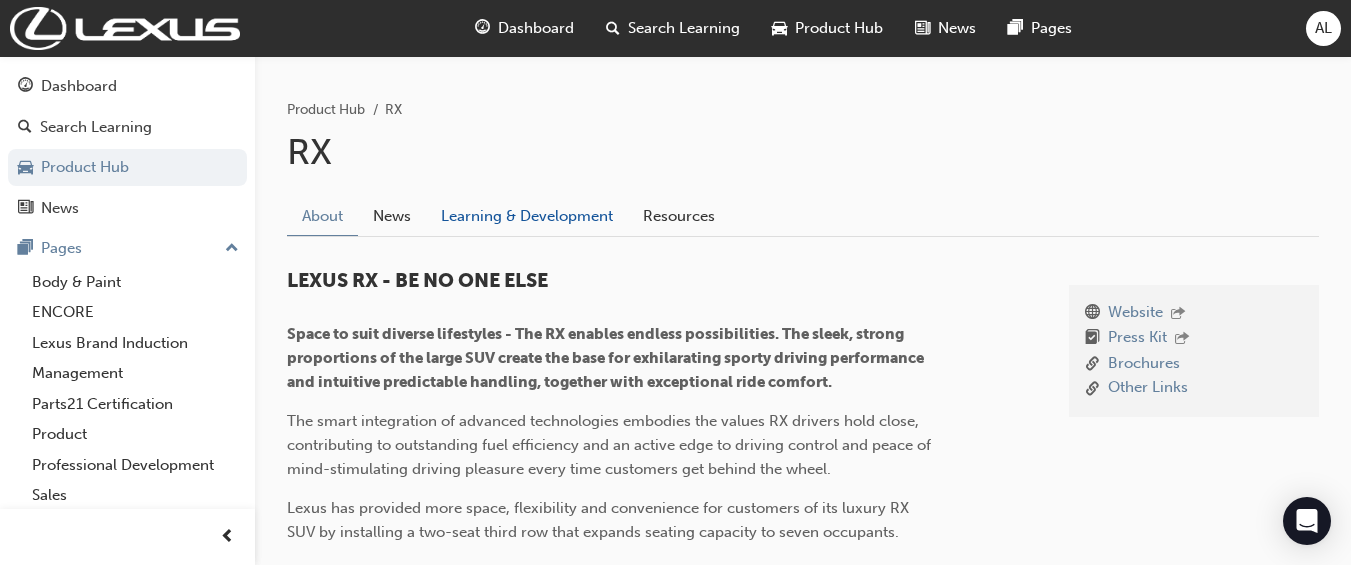 click on "Learning & Development" at bounding box center (527, 216) 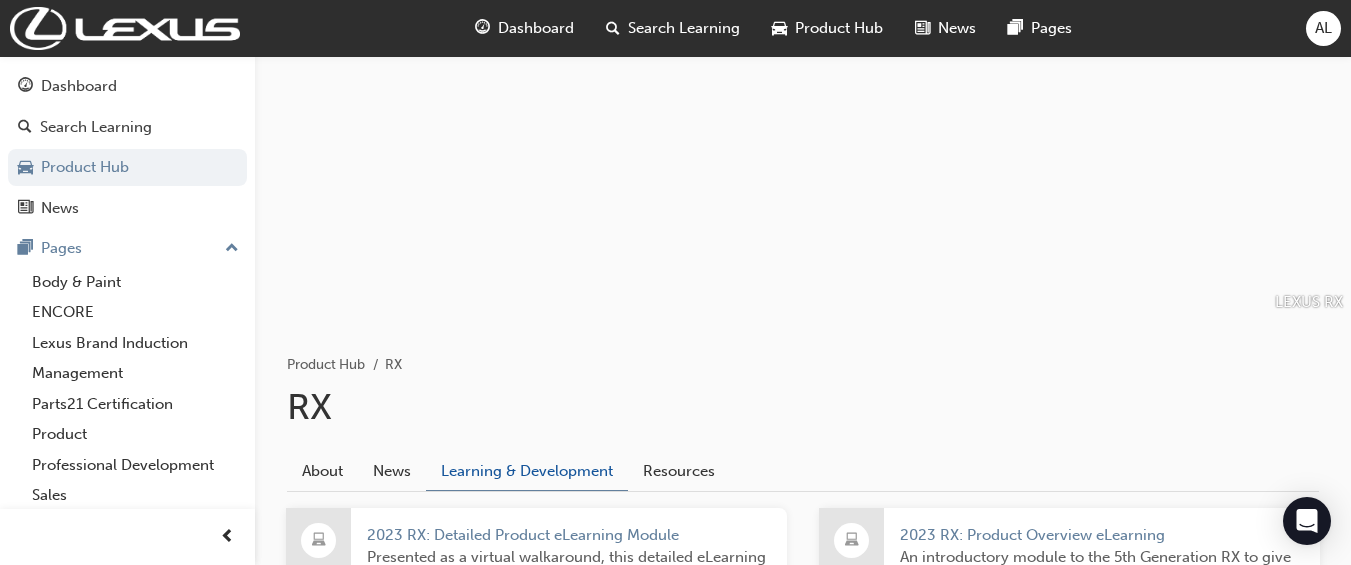 scroll, scrollTop: 0, scrollLeft: 0, axis: both 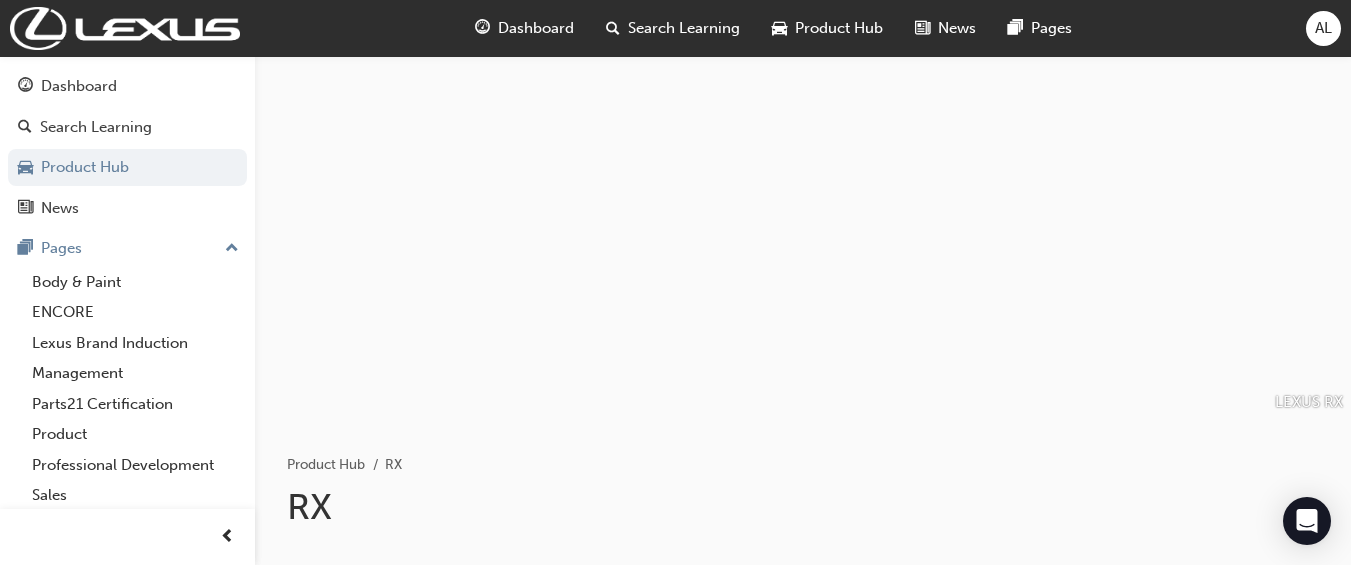 click on "AL" at bounding box center (1323, 28) 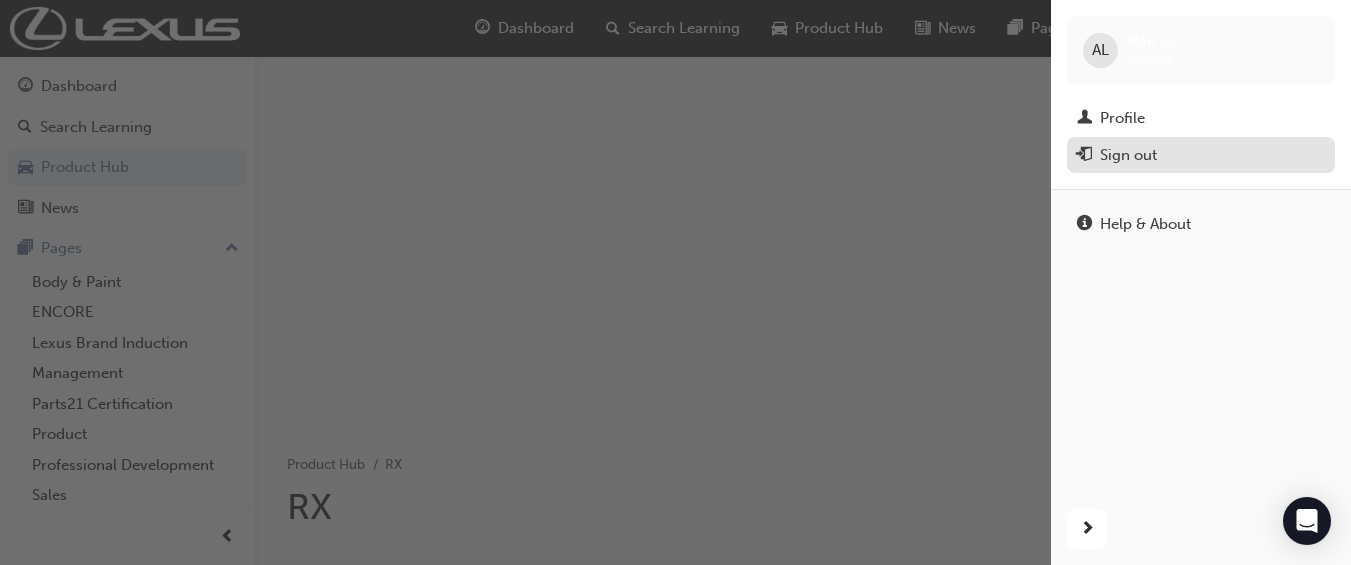 click on "Sign out" at bounding box center (1128, 155) 